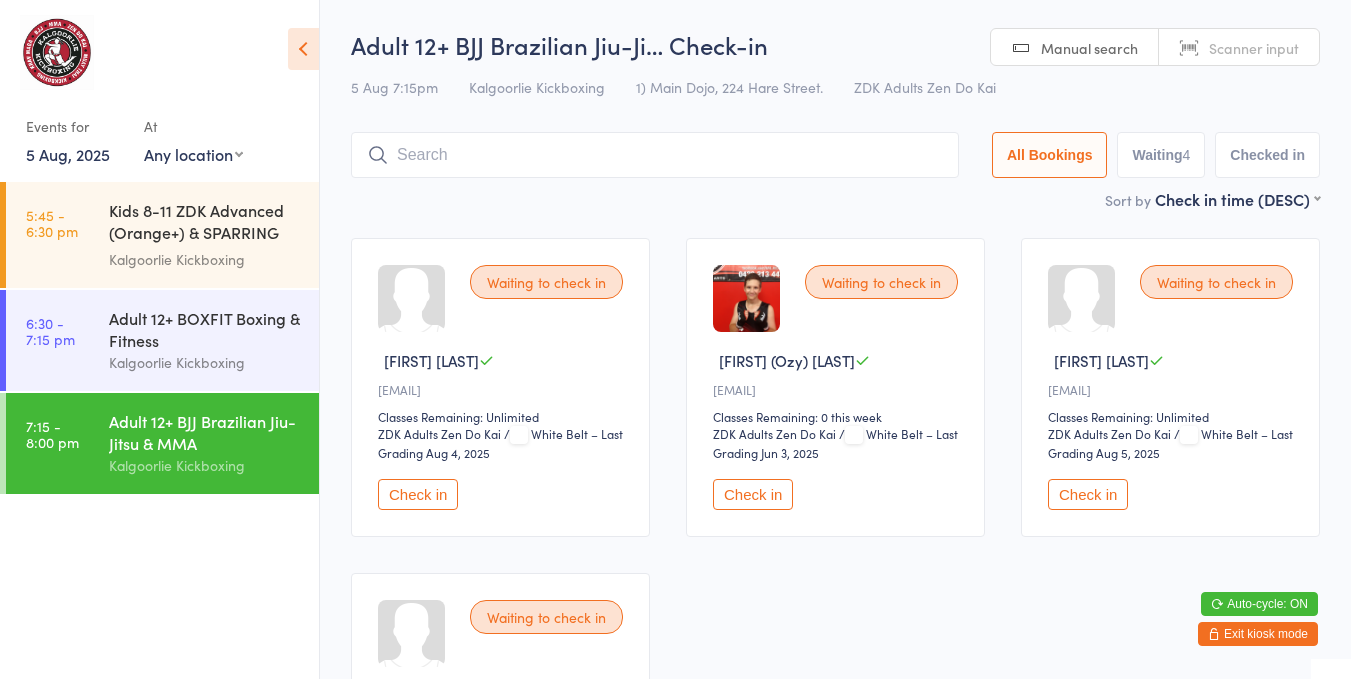 scroll, scrollTop: 57, scrollLeft: 0, axis: vertical 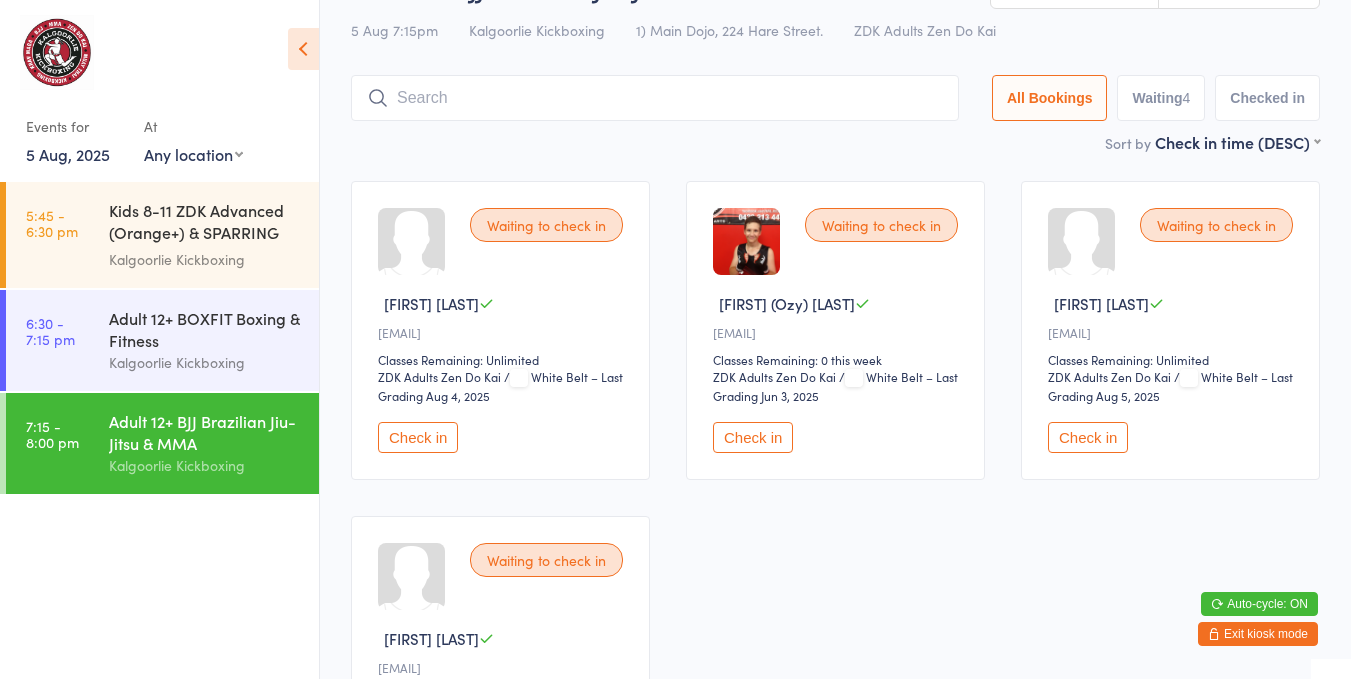 click on "Kalgoorlie Kickboxing" at bounding box center (205, 465) 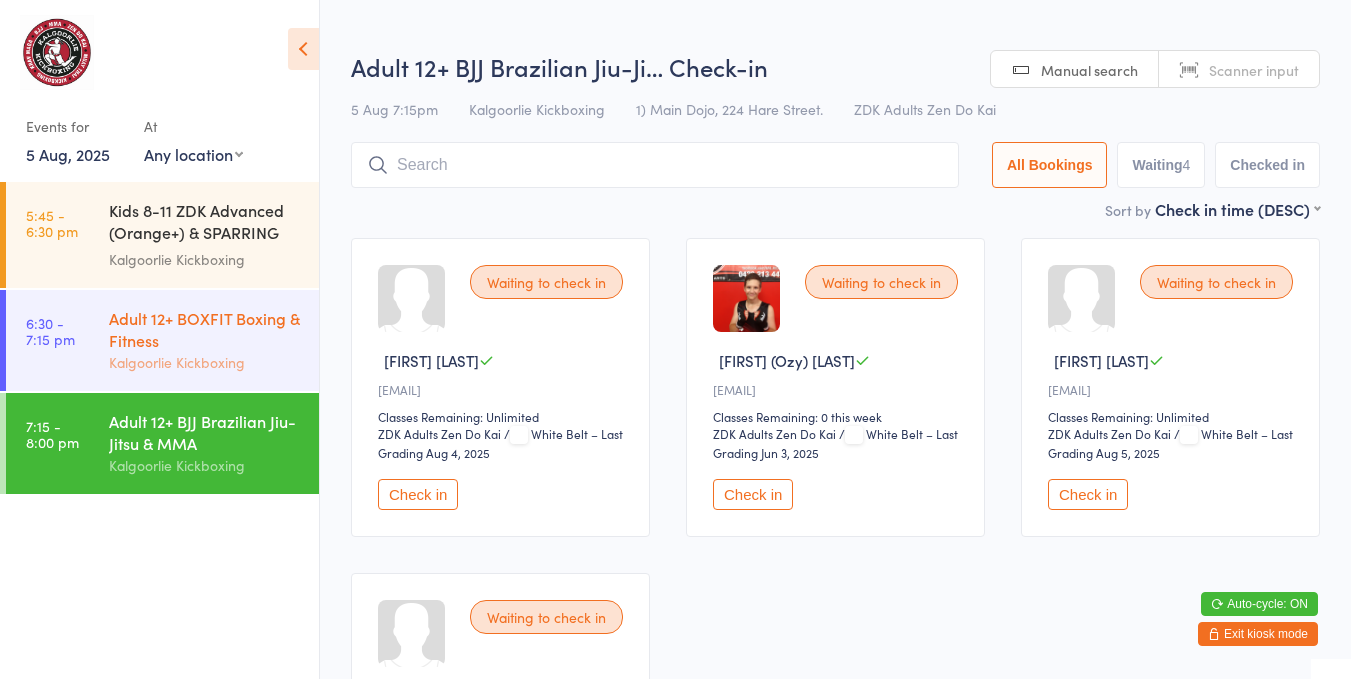 click on "Kalgoorlie Kickboxing" at bounding box center [205, 362] 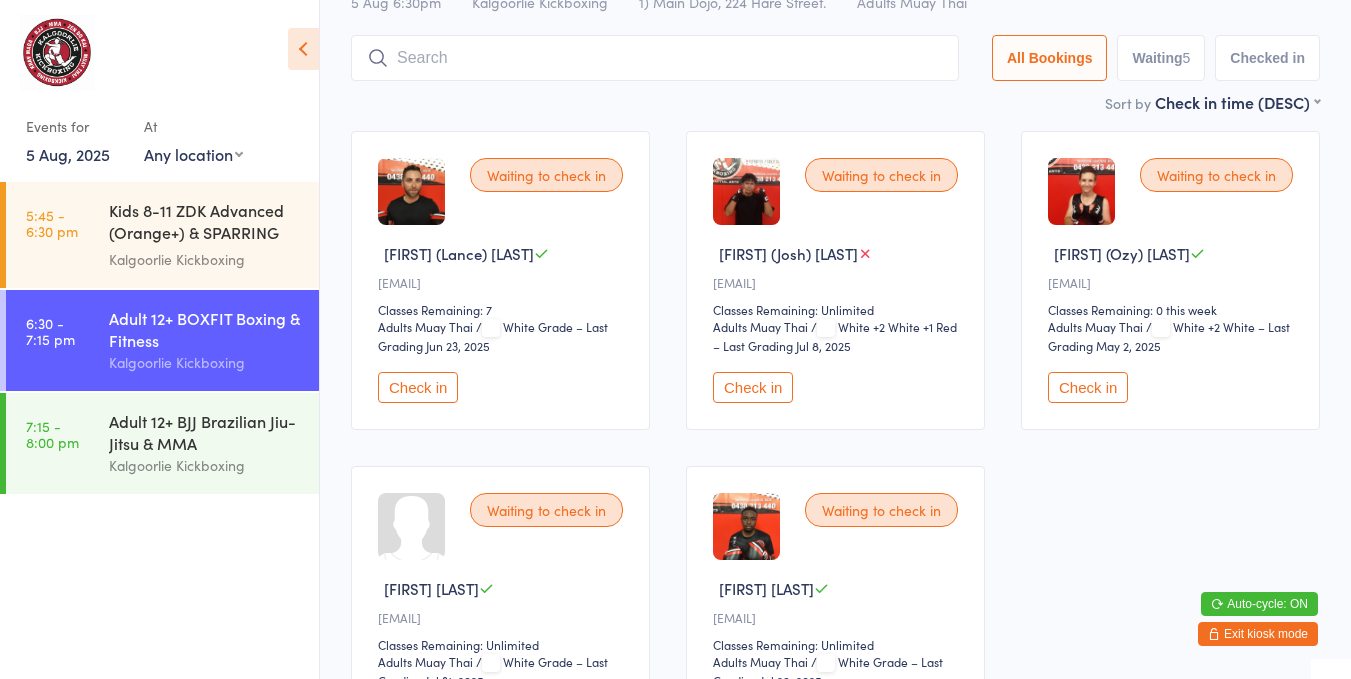 scroll, scrollTop: 106, scrollLeft: 0, axis: vertical 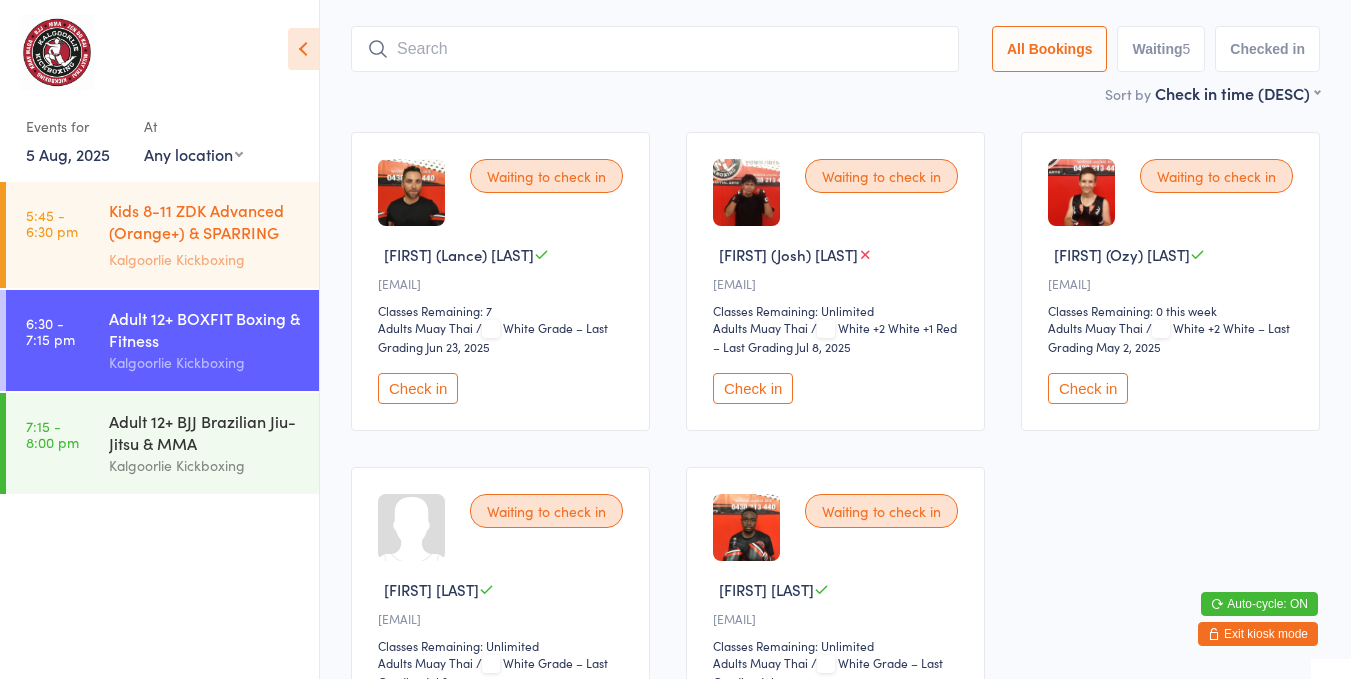 click on "Kalgoorlie Kickboxing" at bounding box center [205, 259] 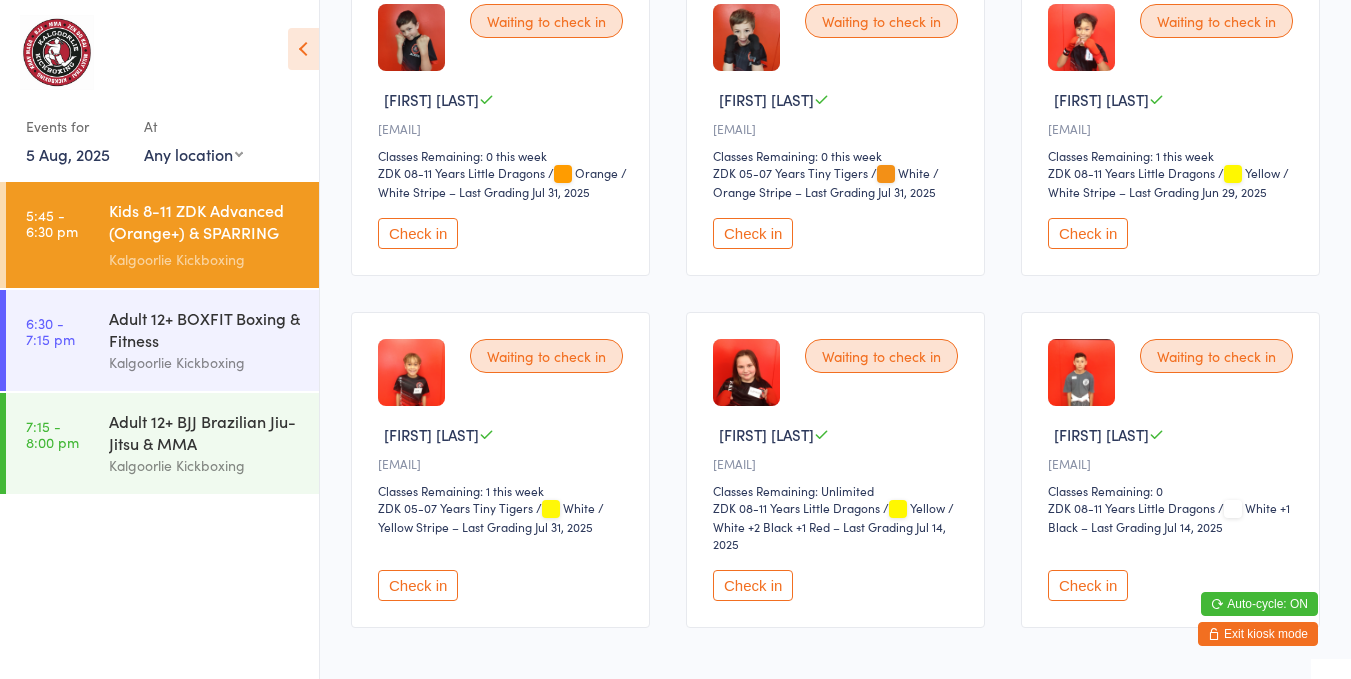 scroll, scrollTop: 315, scrollLeft: 0, axis: vertical 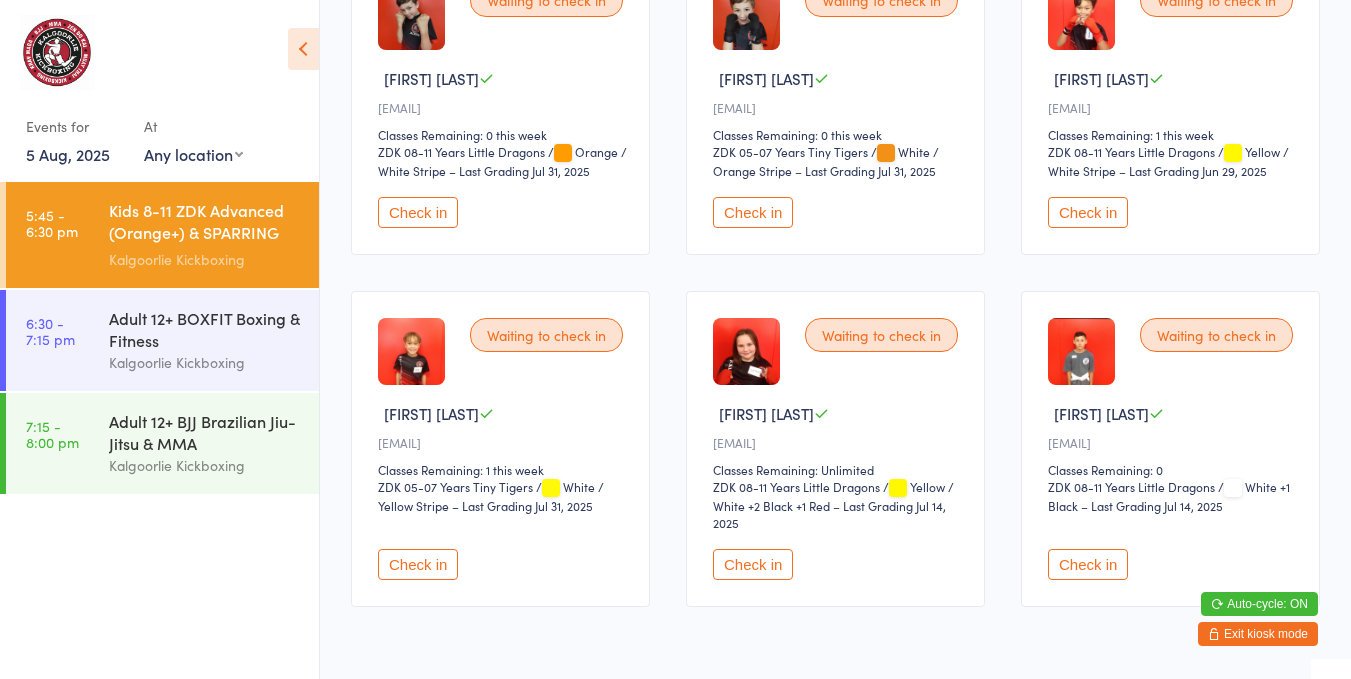 click on "Kids 8-11 ZDK Advanced (Orange+) & SPARRING Class ..." at bounding box center (205, 223) 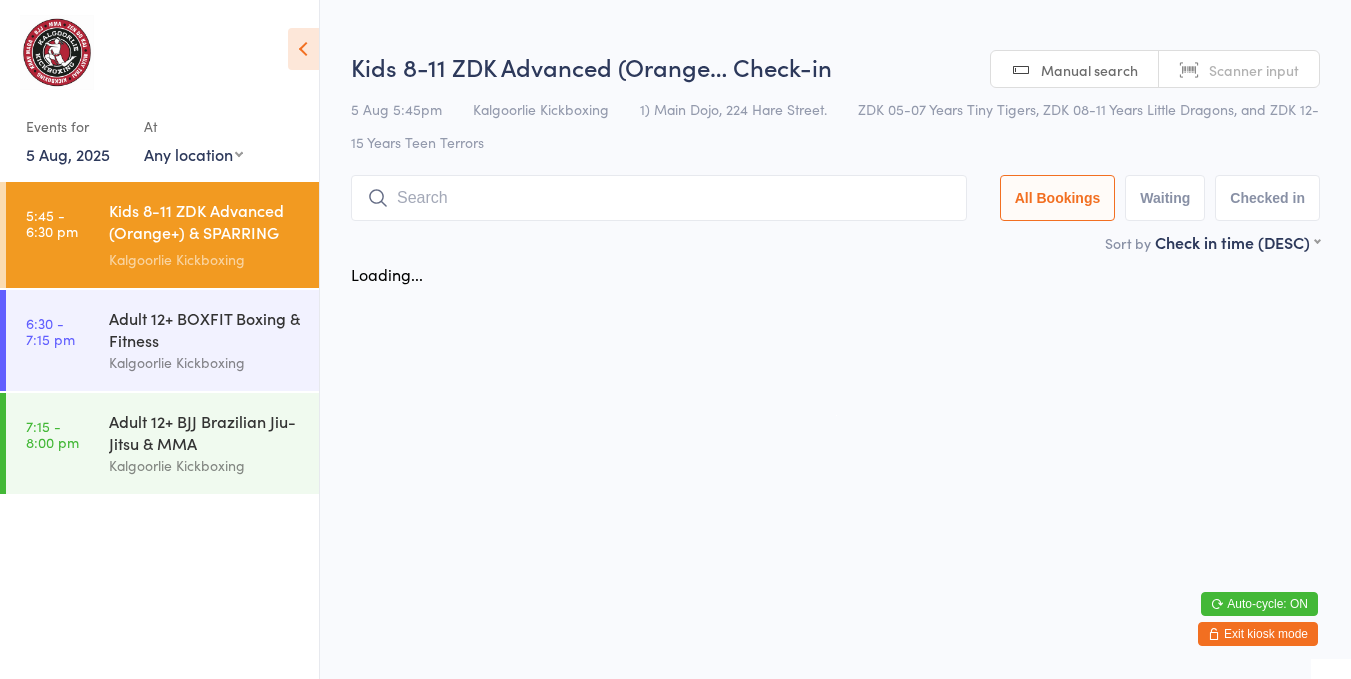 scroll, scrollTop: 0, scrollLeft: 0, axis: both 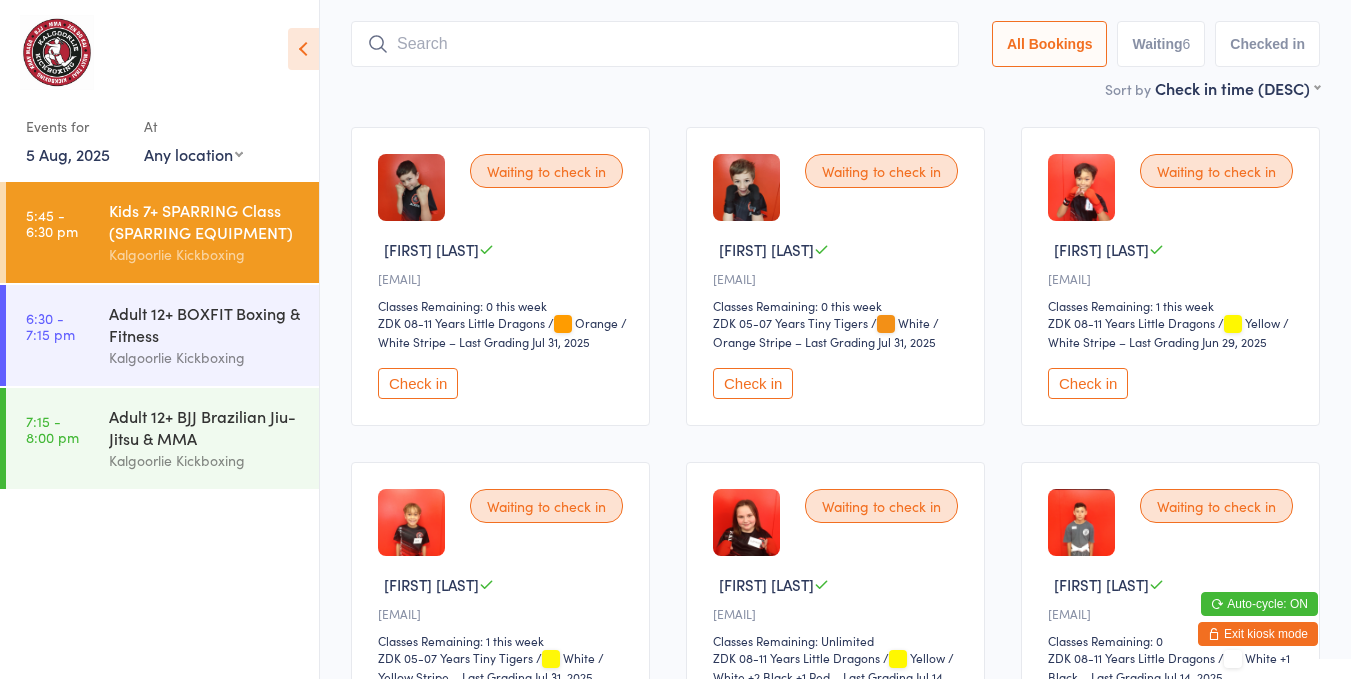click on "Check in" at bounding box center [1088, 383] 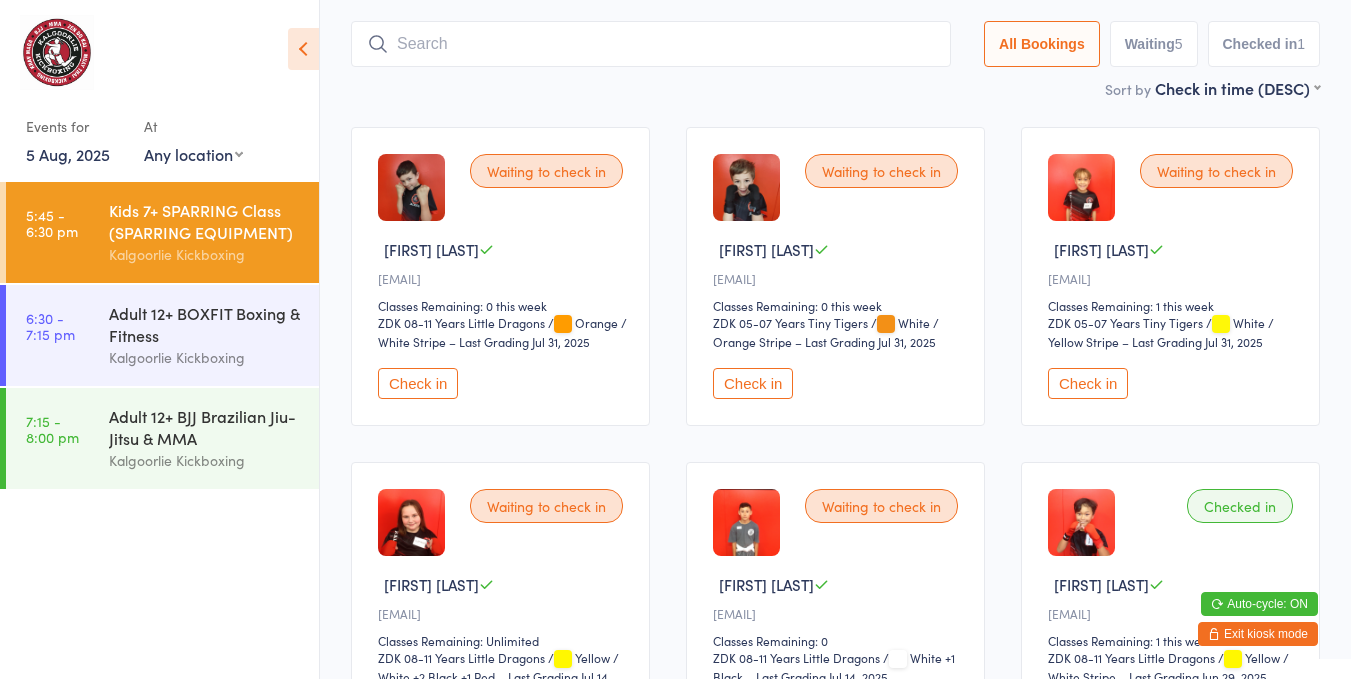 click on "Kids 7+ SPARRING Class (SPARRING EQUIPMENT)" at bounding box center (205, 221) 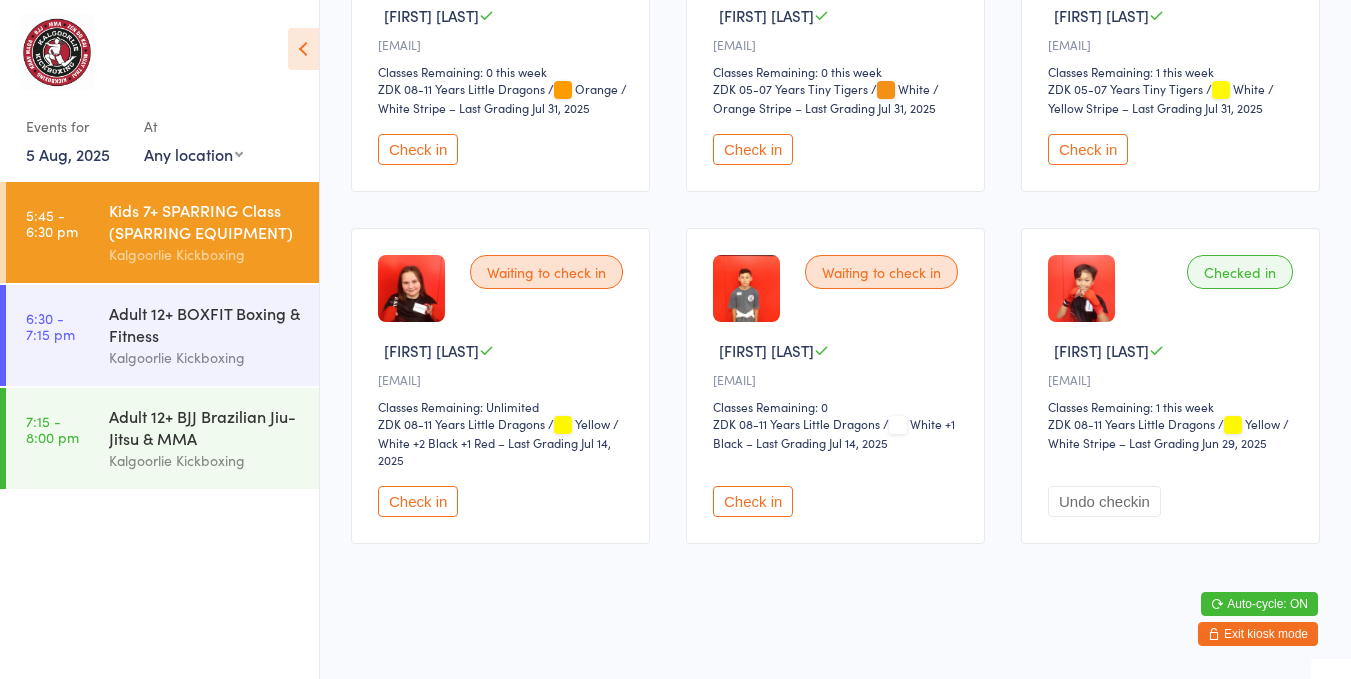 scroll, scrollTop: 376, scrollLeft: 0, axis: vertical 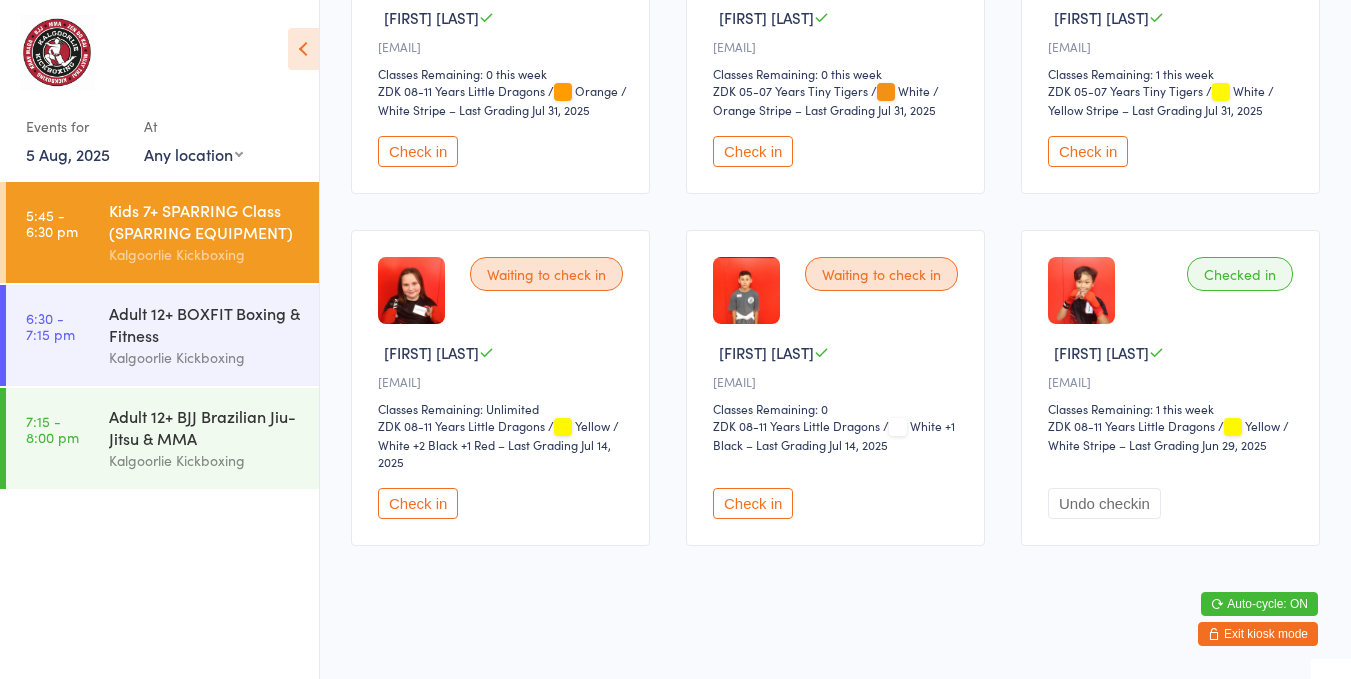 click on "Check in" at bounding box center (418, 503) 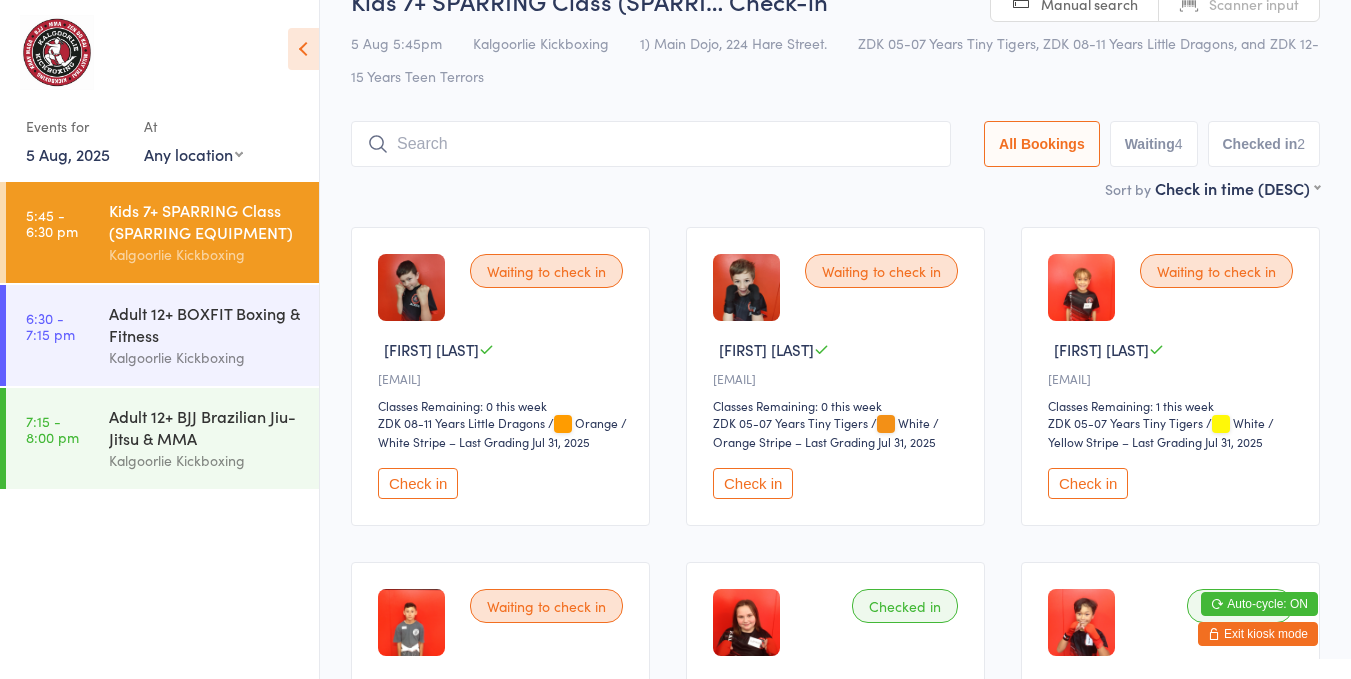 scroll, scrollTop: 26, scrollLeft: 0, axis: vertical 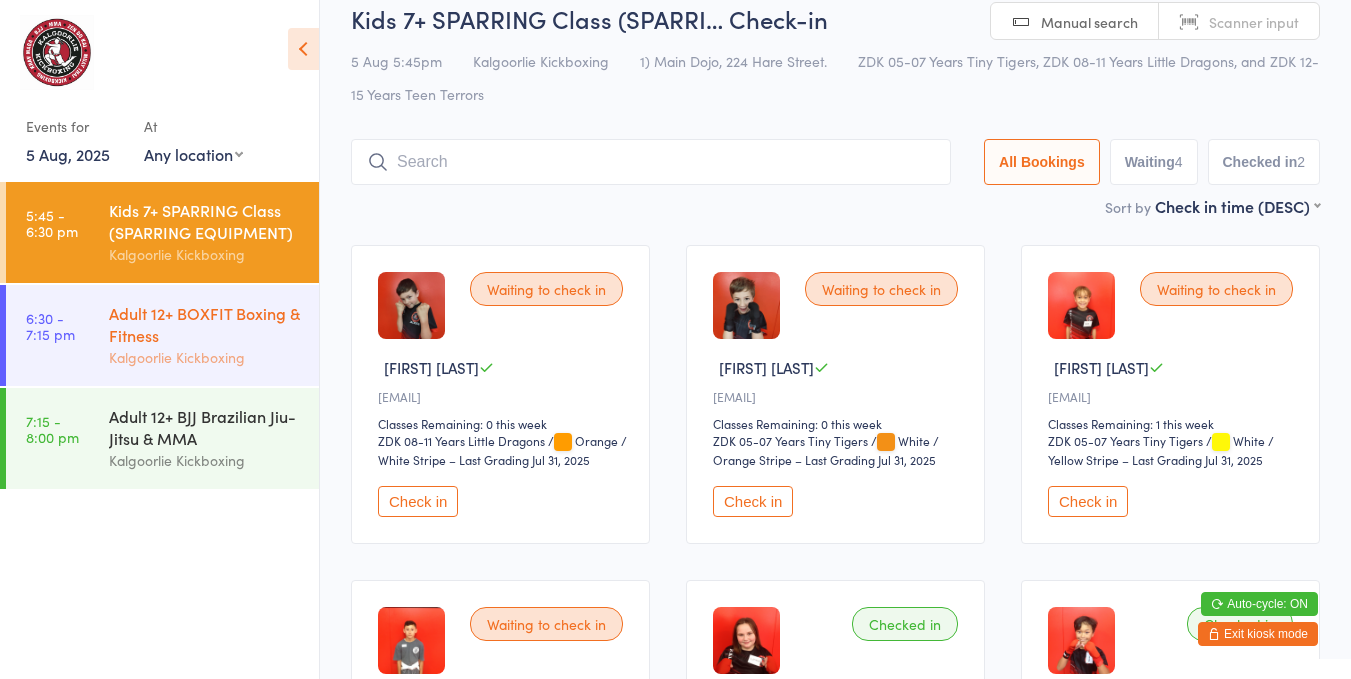 click on "Adult 12+ BOXFIT Boxing & Fitness" at bounding box center (205, 324) 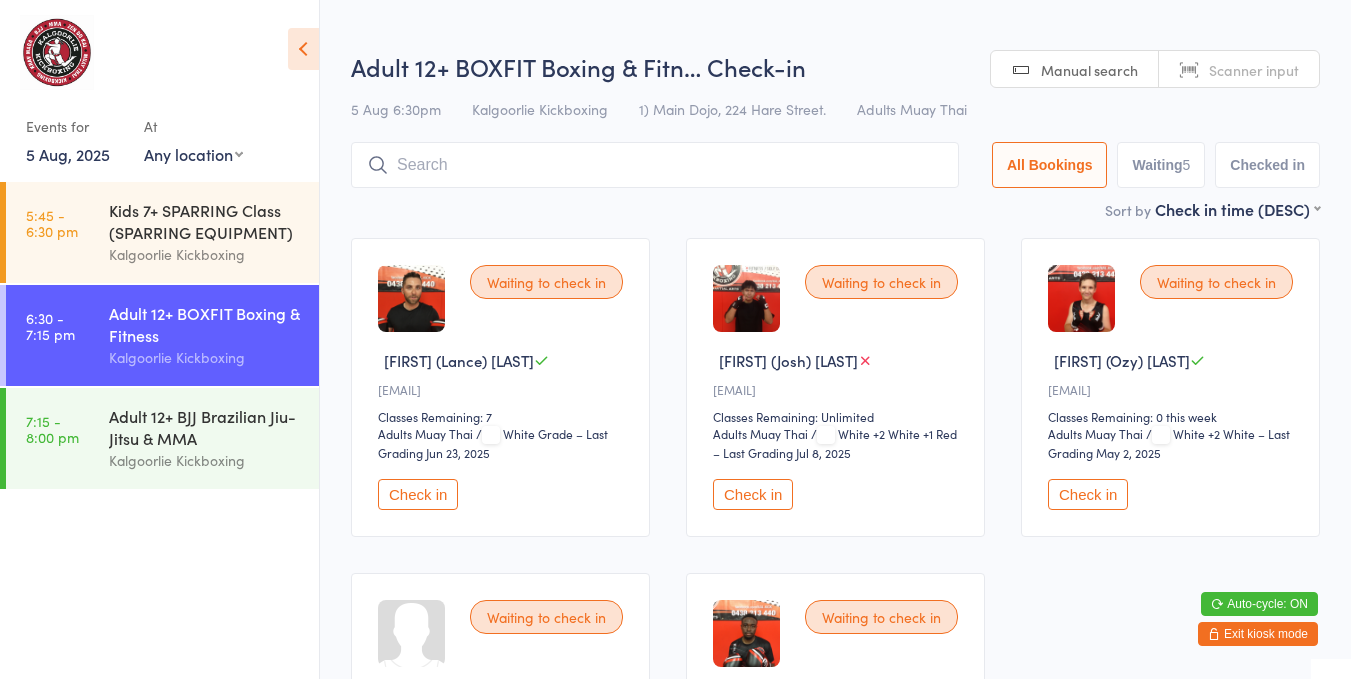 scroll, scrollTop: 202, scrollLeft: 0, axis: vertical 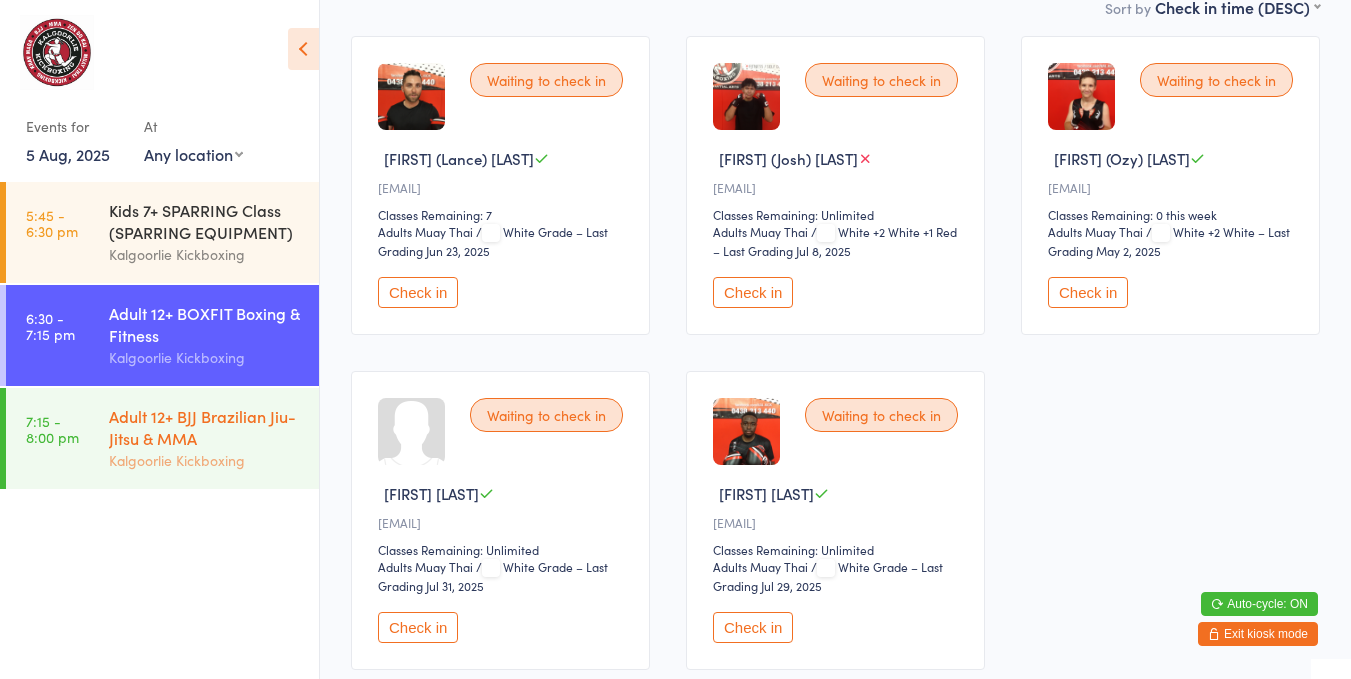 click on "Adult 12+ BJJ Brazilian Jiu-Jitsu & MMA" at bounding box center (205, 427) 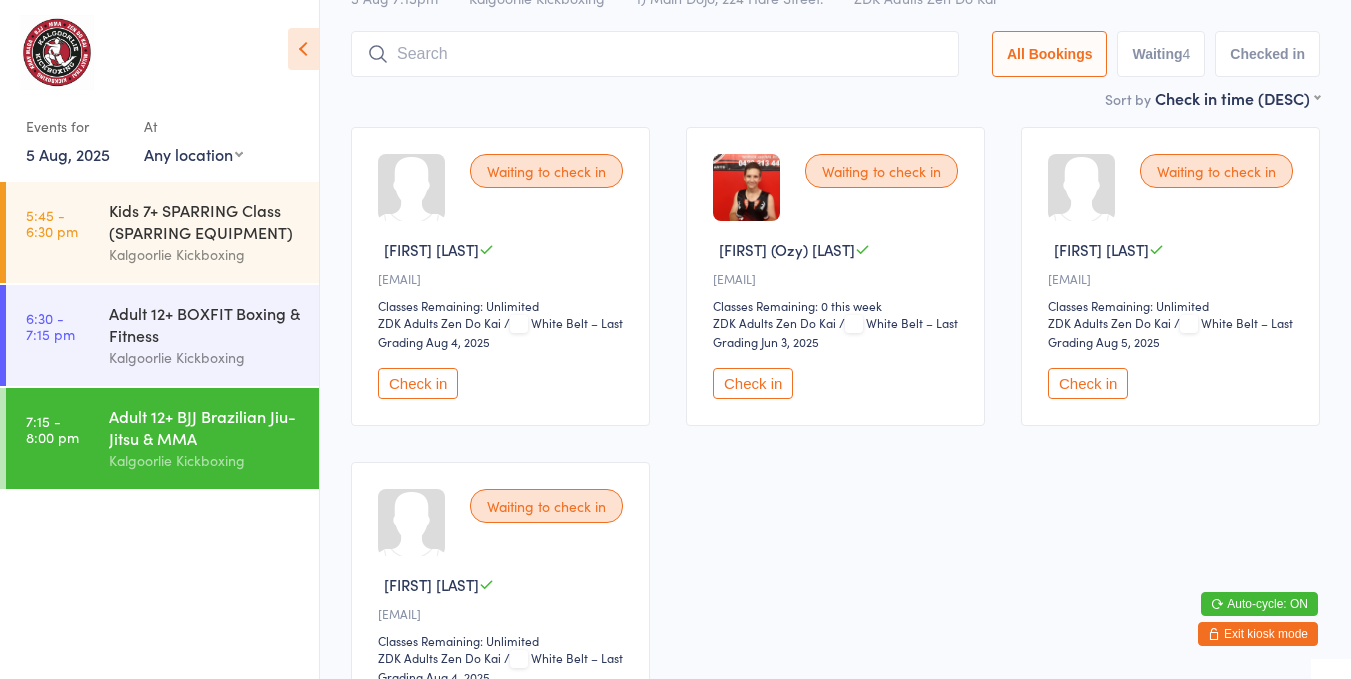 scroll, scrollTop: 110, scrollLeft: 0, axis: vertical 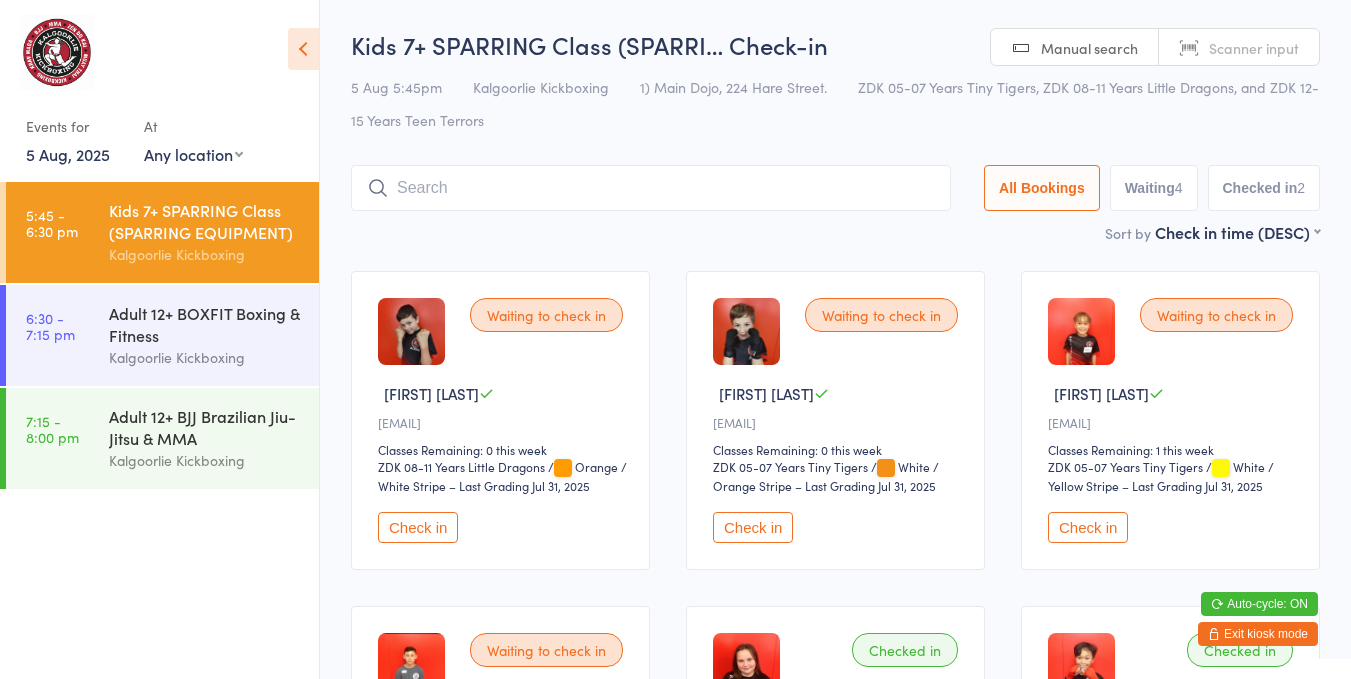 click on "Check in" at bounding box center (418, 527) 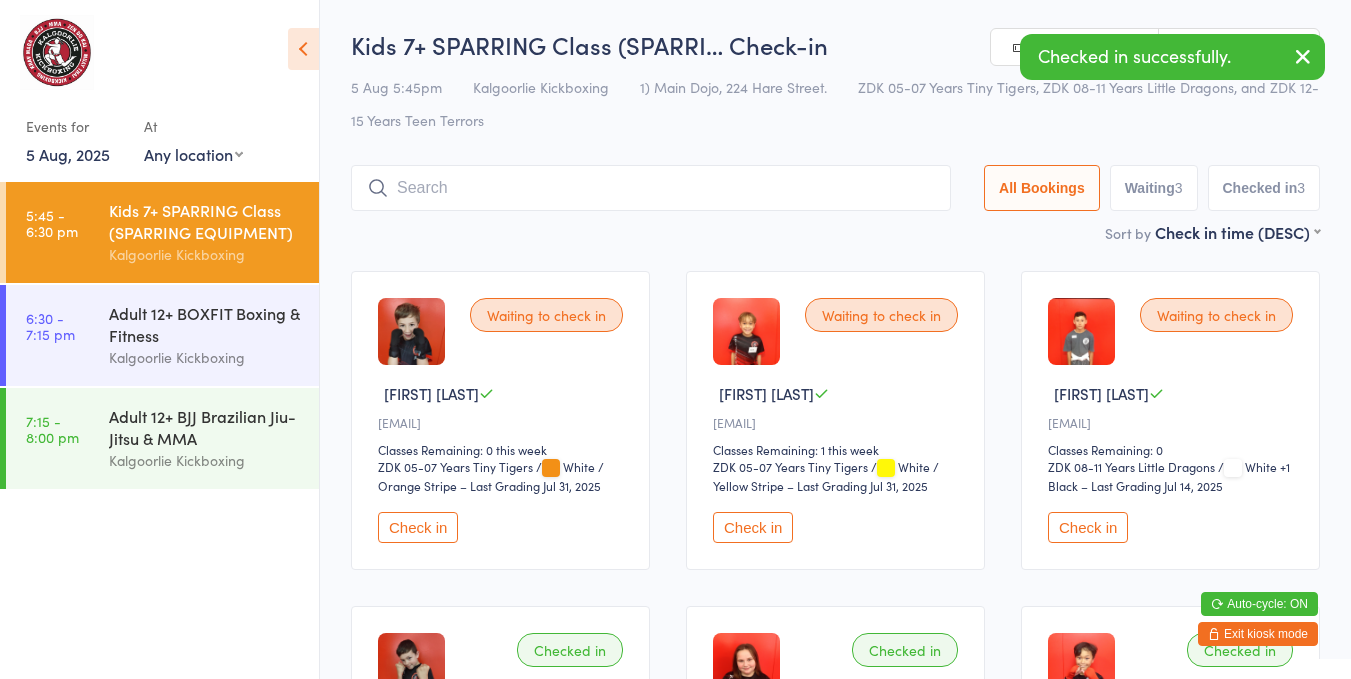 click on "Check in" at bounding box center [418, 527] 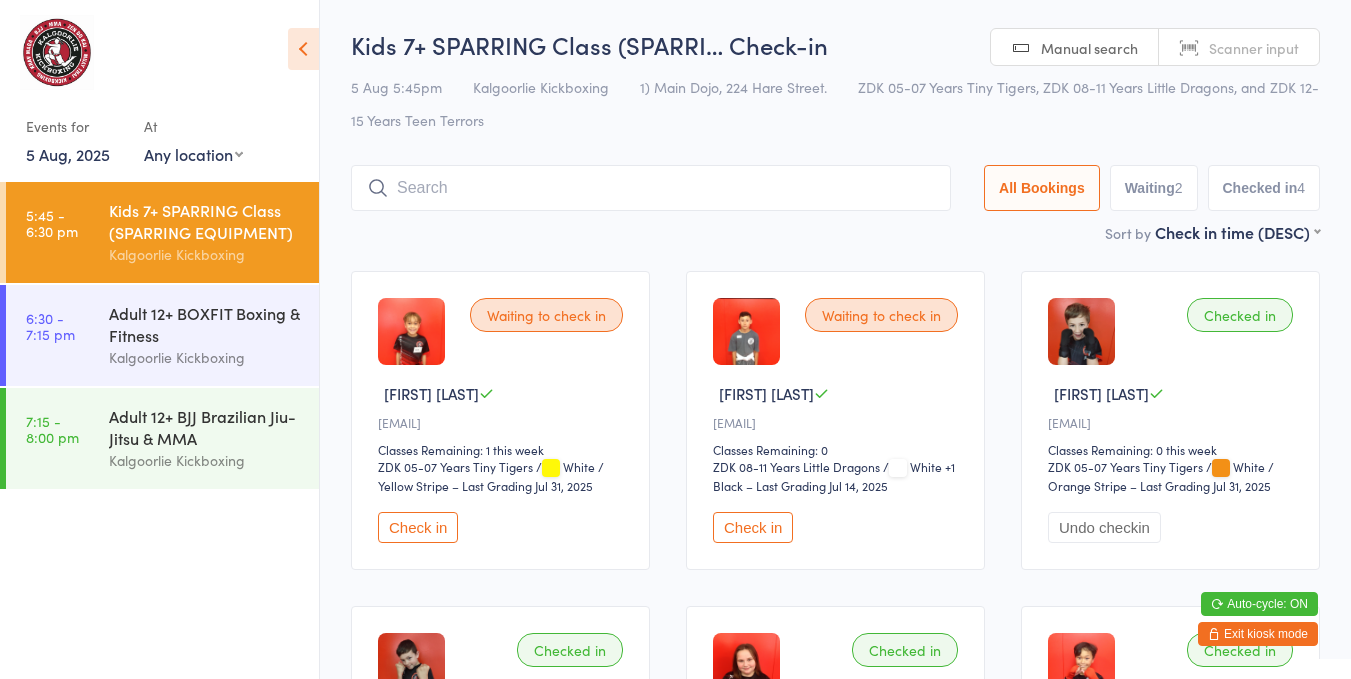 click on "Kids 7+ SPARRING Class (SPARRING EQUIPMENT)" at bounding box center (205, 221) 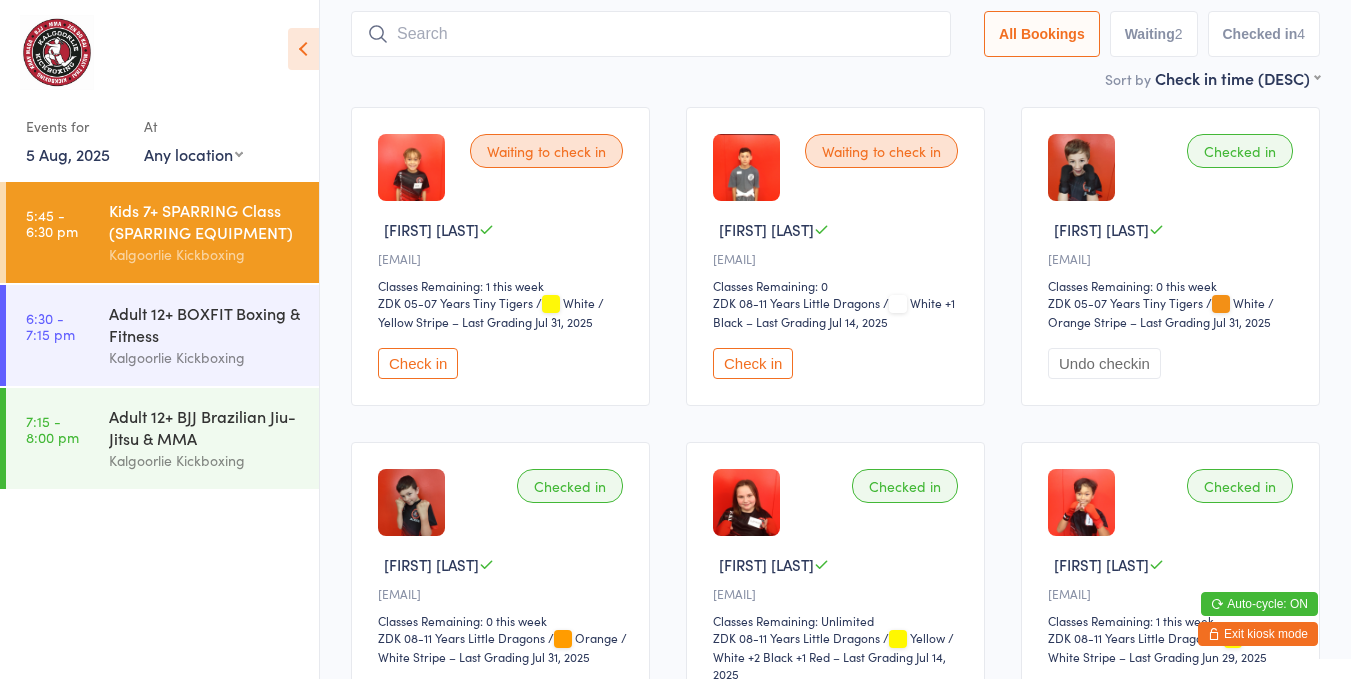 scroll, scrollTop: 161, scrollLeft: 0, axis: vertical 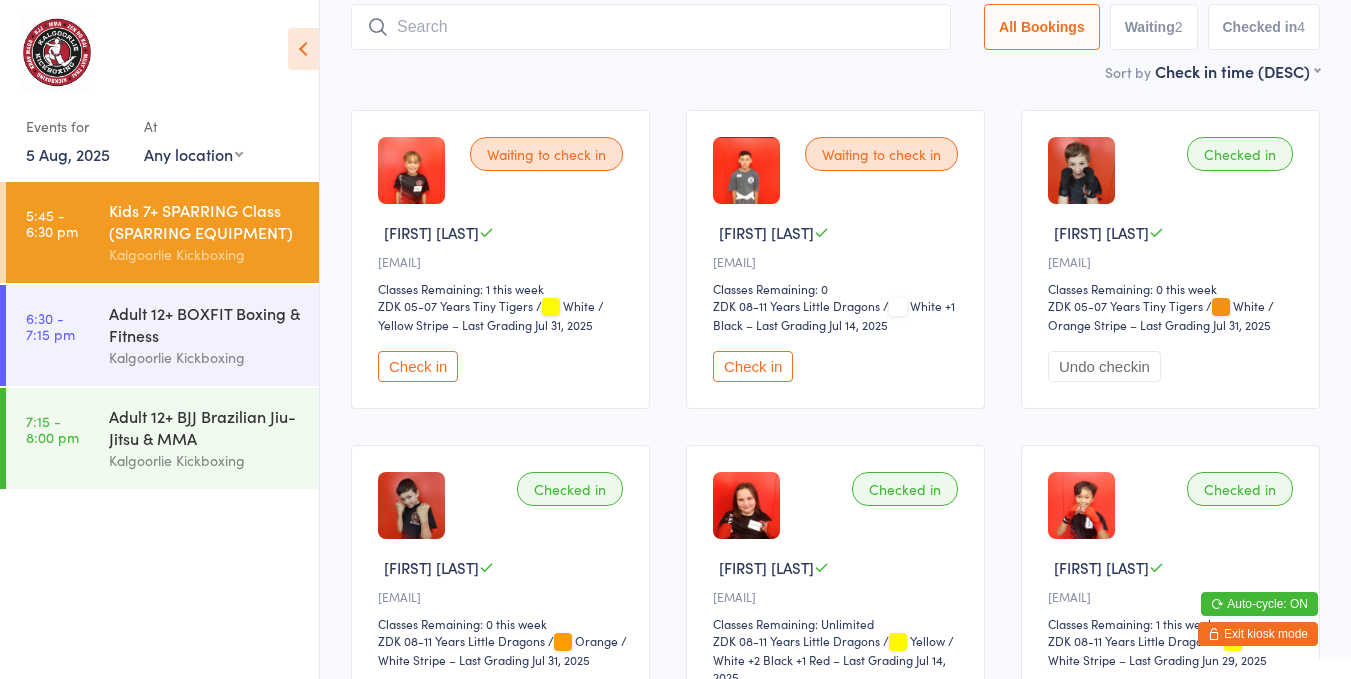 click on "Check in" at bounding box center [753, 366] 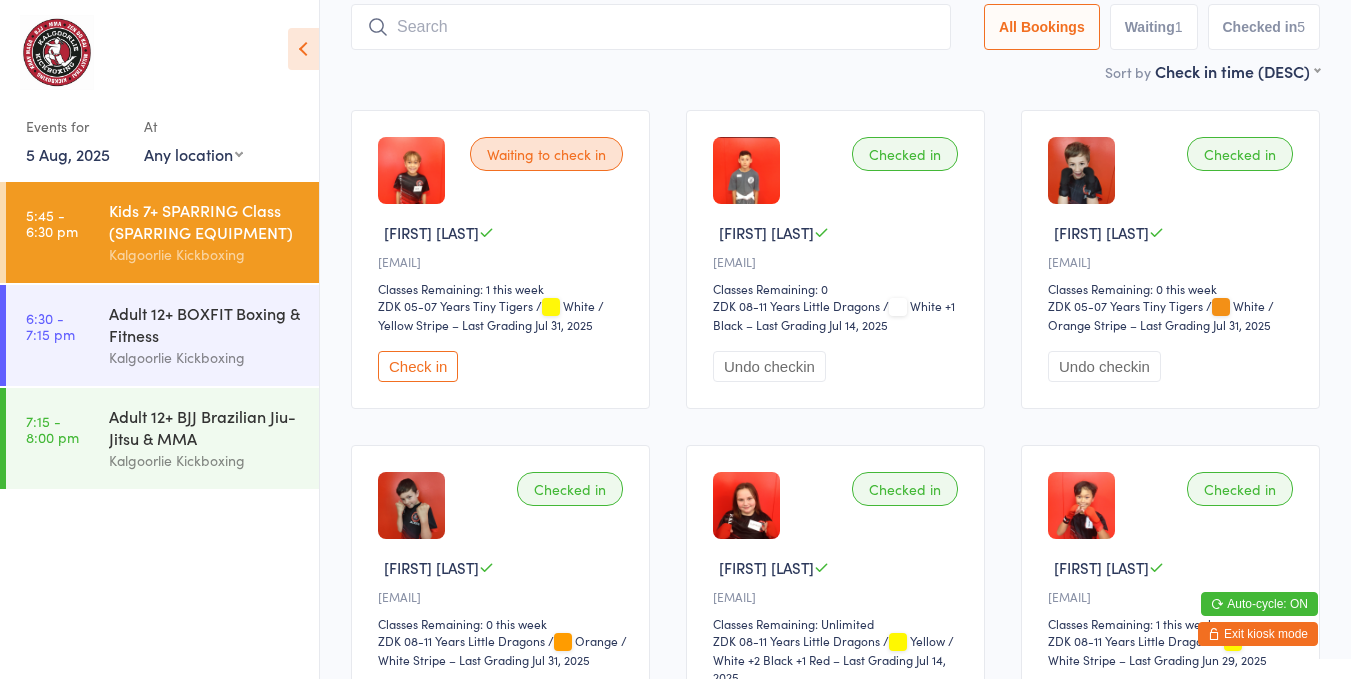 click on "Check in" at bounding box center (418, 366) 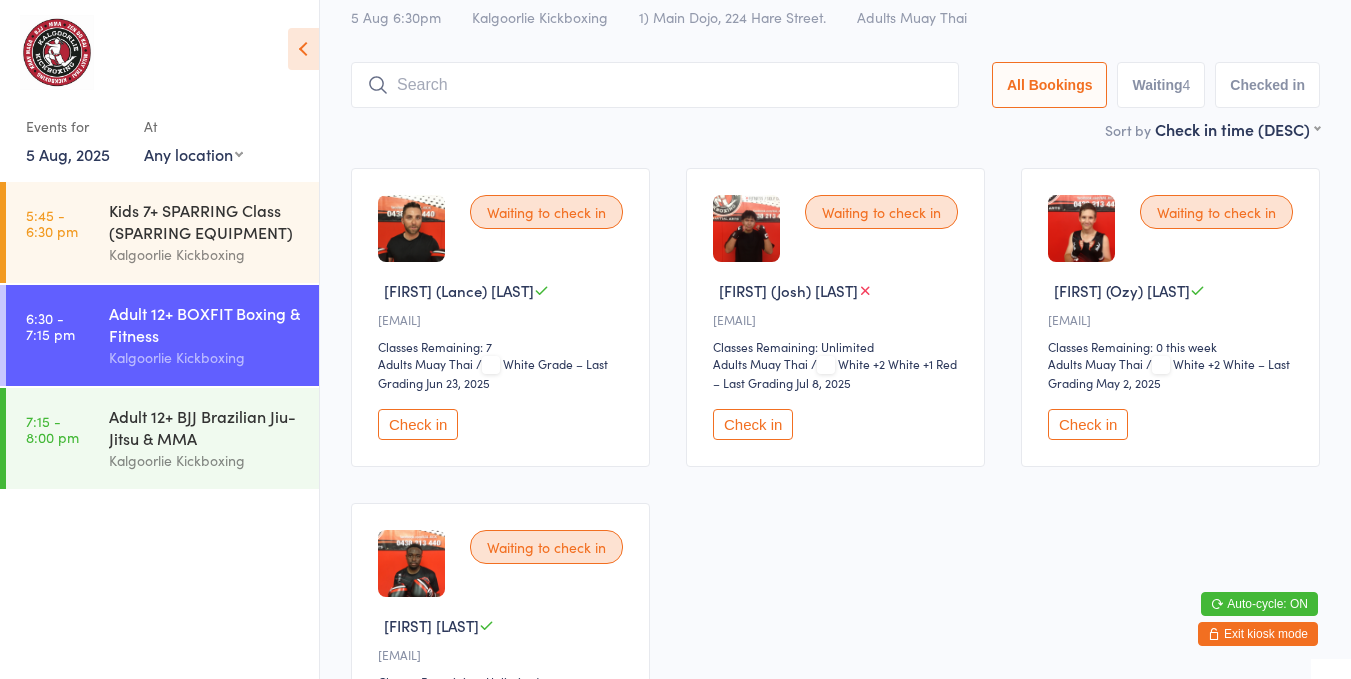 scroll, scrollTop: 0, scrollLeft: 0, axis: both 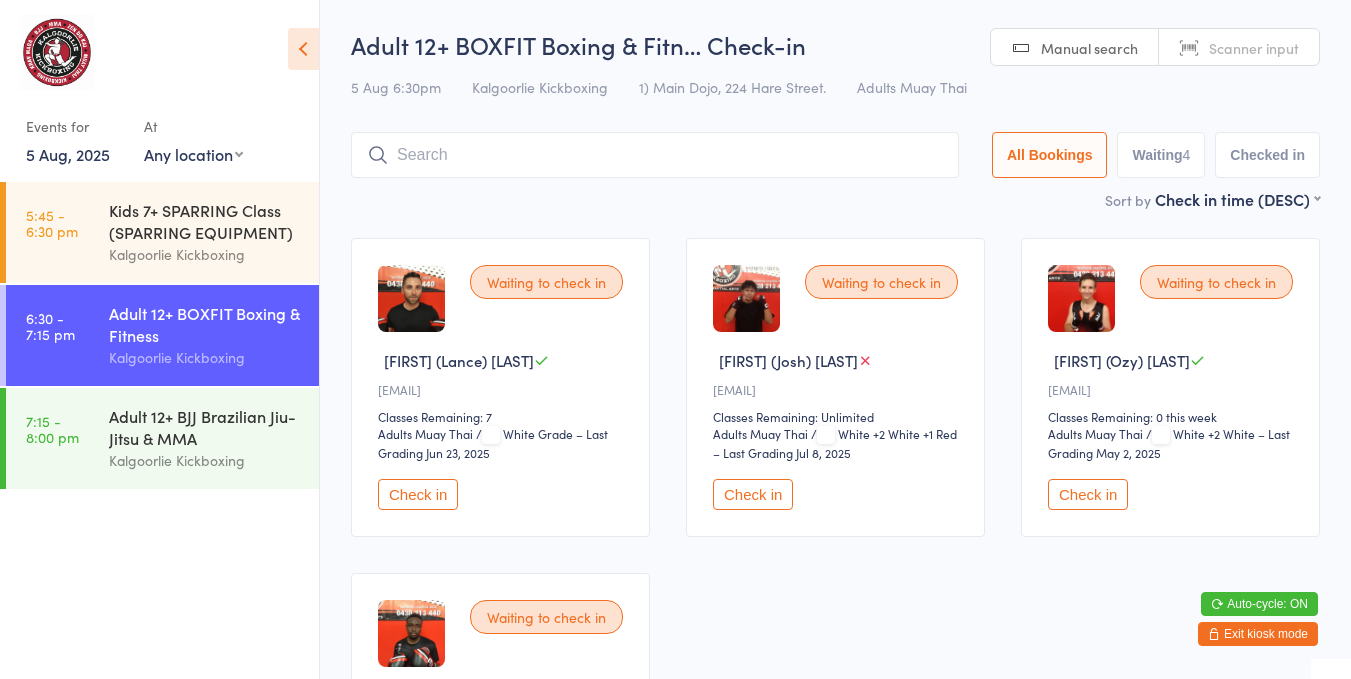 click on "Check in" at bounding box center (1088, 494) 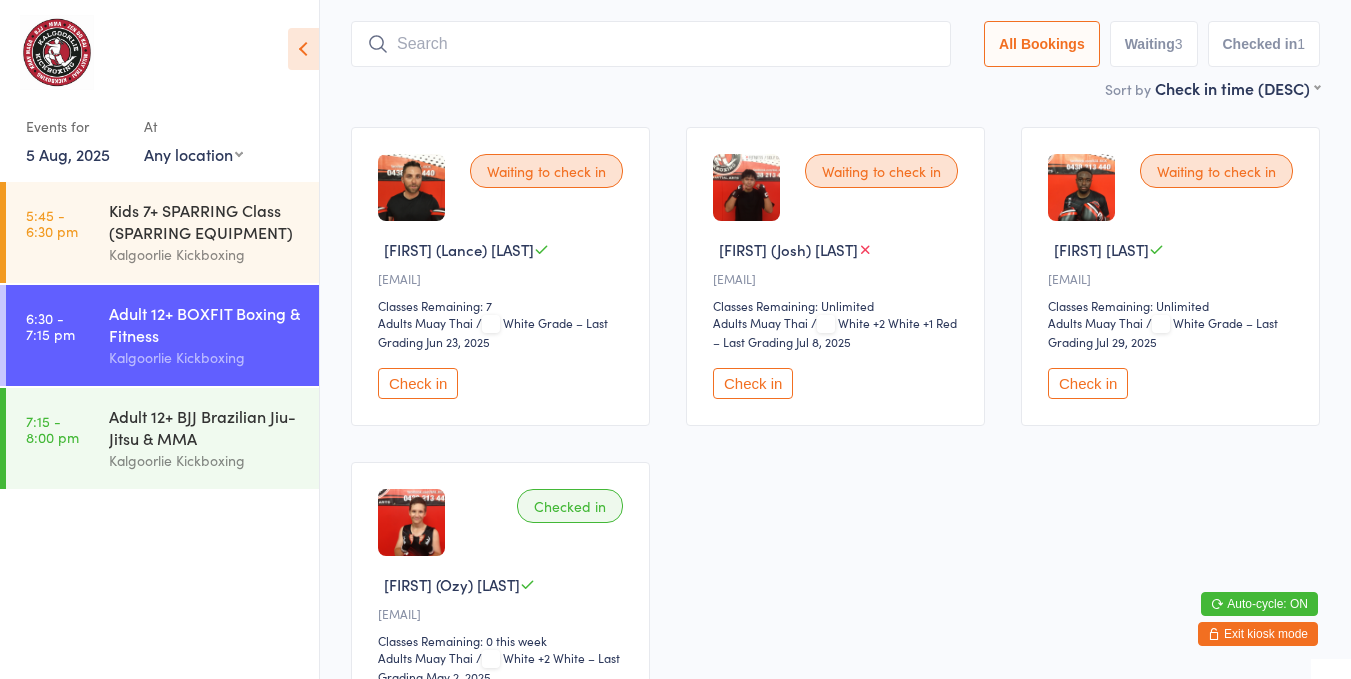 scroll, scrollTop: 0, scrollLeft: 0, axis: both 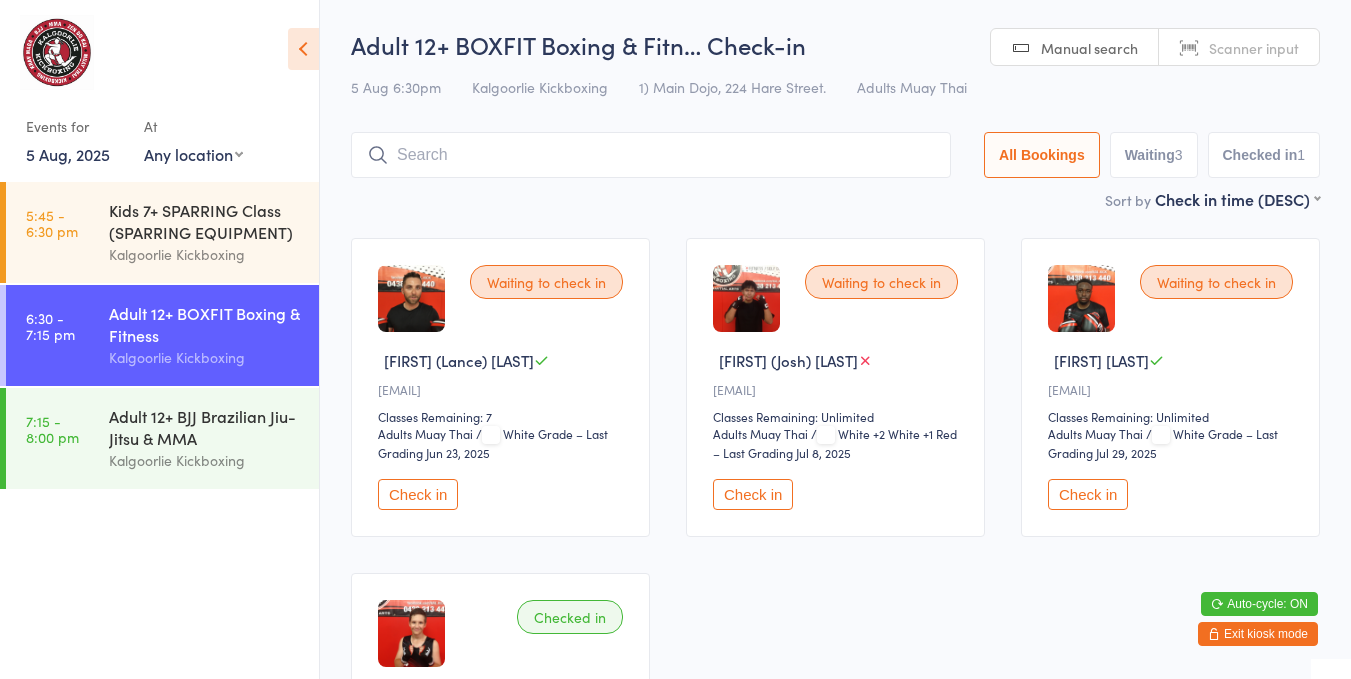 click at bounding box center (651, 155) 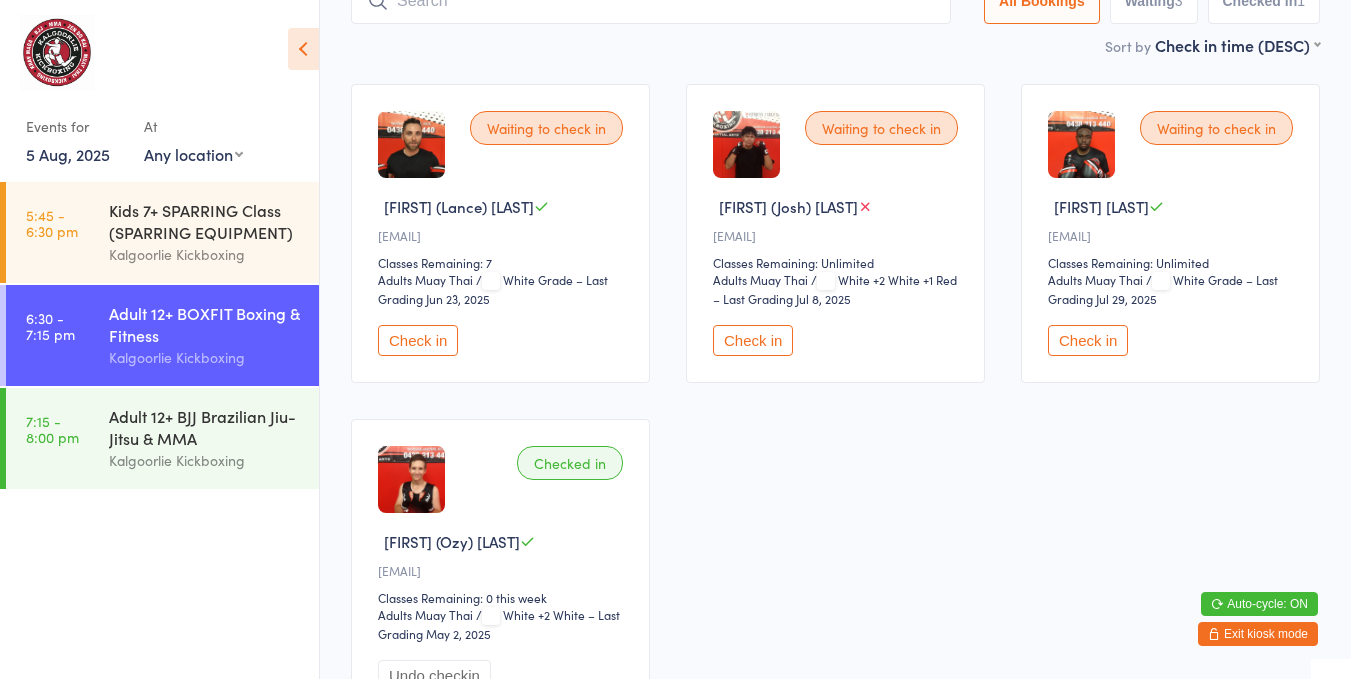 scroll, scrollTop: 141, scrollLeft: 0, axis: vertical 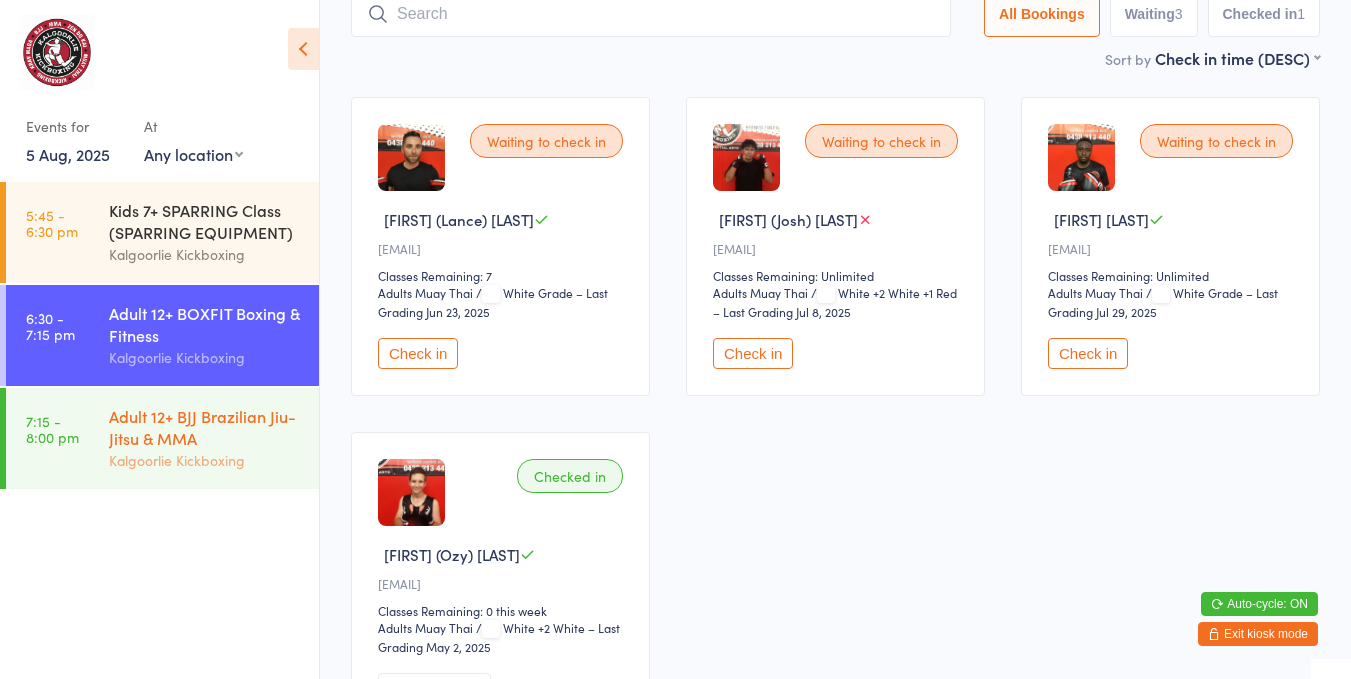 click on "Adult 12+ BJJ Brazilian Jiu-Jitsu & MMA" at bounding box center [205, 427] 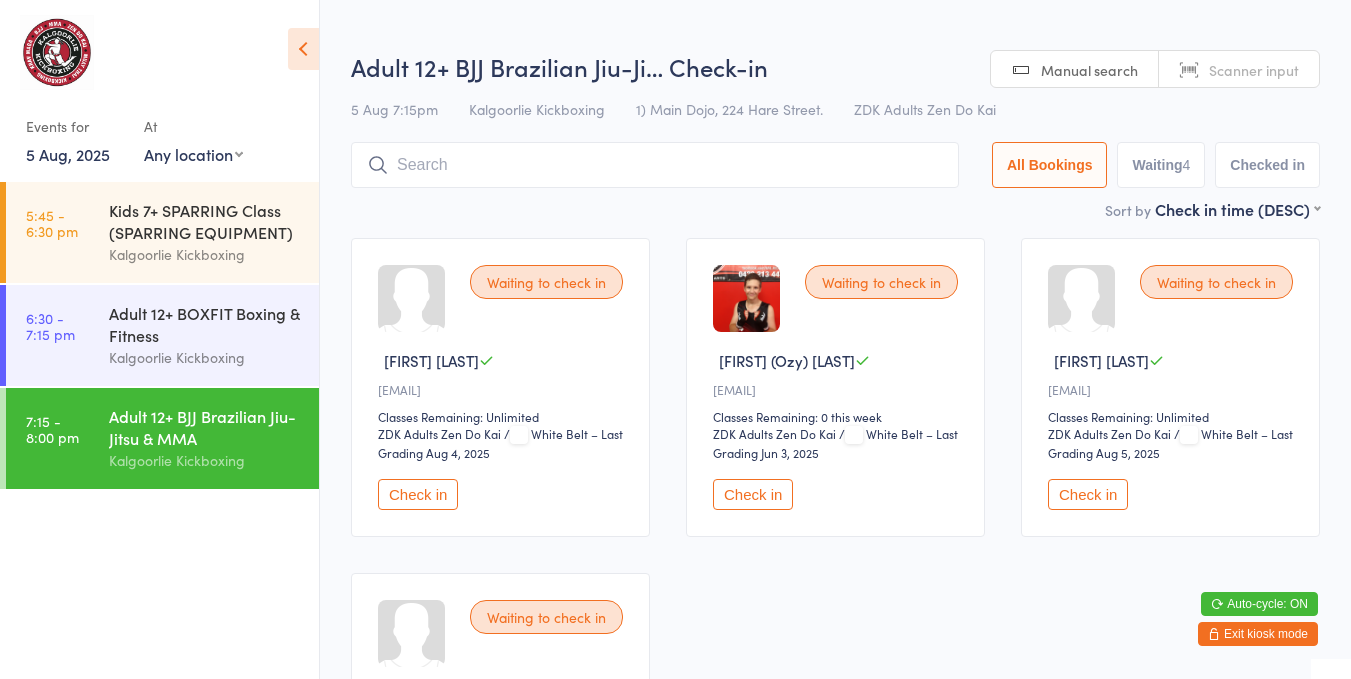 click on "Waiting to check in [FIRST] [LAST] [EMAIL] Classes Remaining: Unlimited ZDK Adults Zen Do Kai ZDK Adults Zen Do Kai / White Belt – Last Grading Aug 4, 2025 Check in Waiting to check in [FIRST] (Ozy) [LAST] [EMAIL] Classes Remaining: 0 this week ZDK Adults Zen Do Kai ZDK Adults Zen Do Kai / White Belt – Last Grading Jun 3, 2025 Check in Waiting to check in [FIRST] [LAST] [EMAIL] Classes Remaining: Unlimited ZDK Adults Zen Do Kai ZDK Adults Zen Do Kai / White Belt – Last Grading Aug 5, 2025 Check in Waiting to check in [FIRST] [LAST] [EMAIL] Classes Remaining: Unlimited ZDK Adults Zen Do Kai ZDK Adults Zen Do Kai / White Belt – Last Grading Aug 4, 2025 Check in" at bounding box center (835, 555) 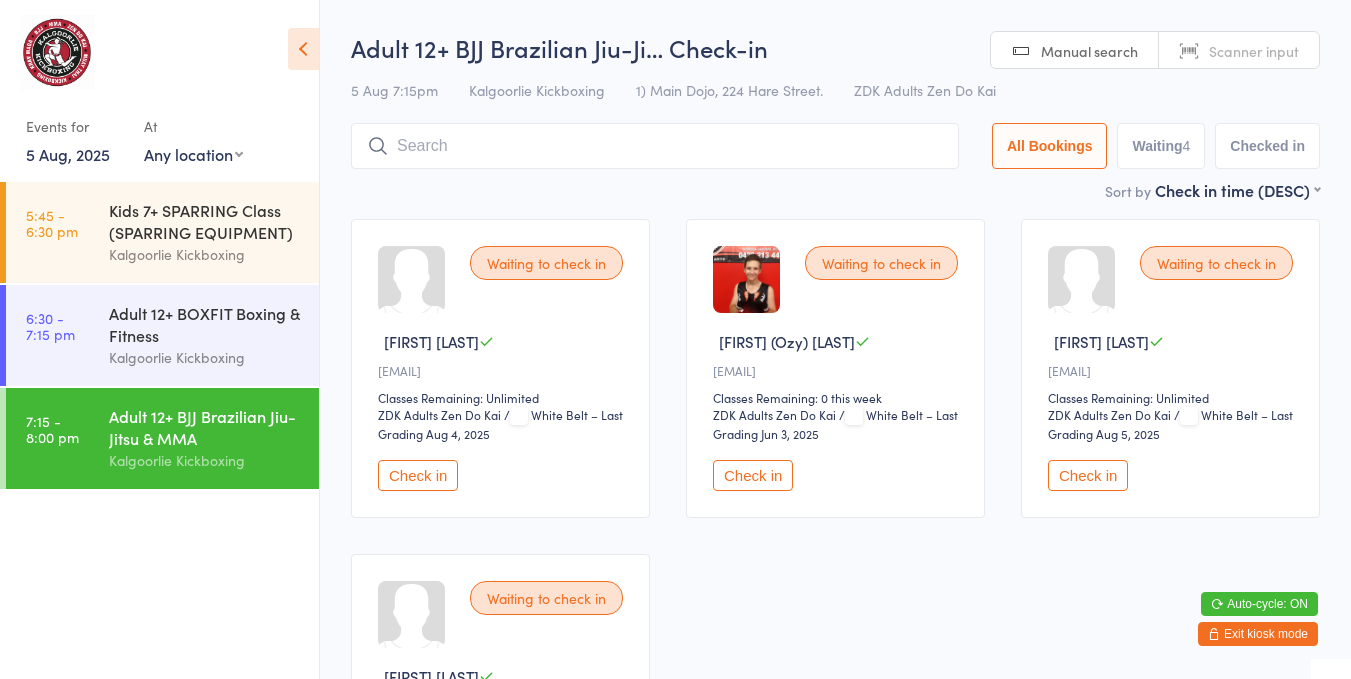 scroll, scrollTop: 0, scrollLeft: 0, axis: both 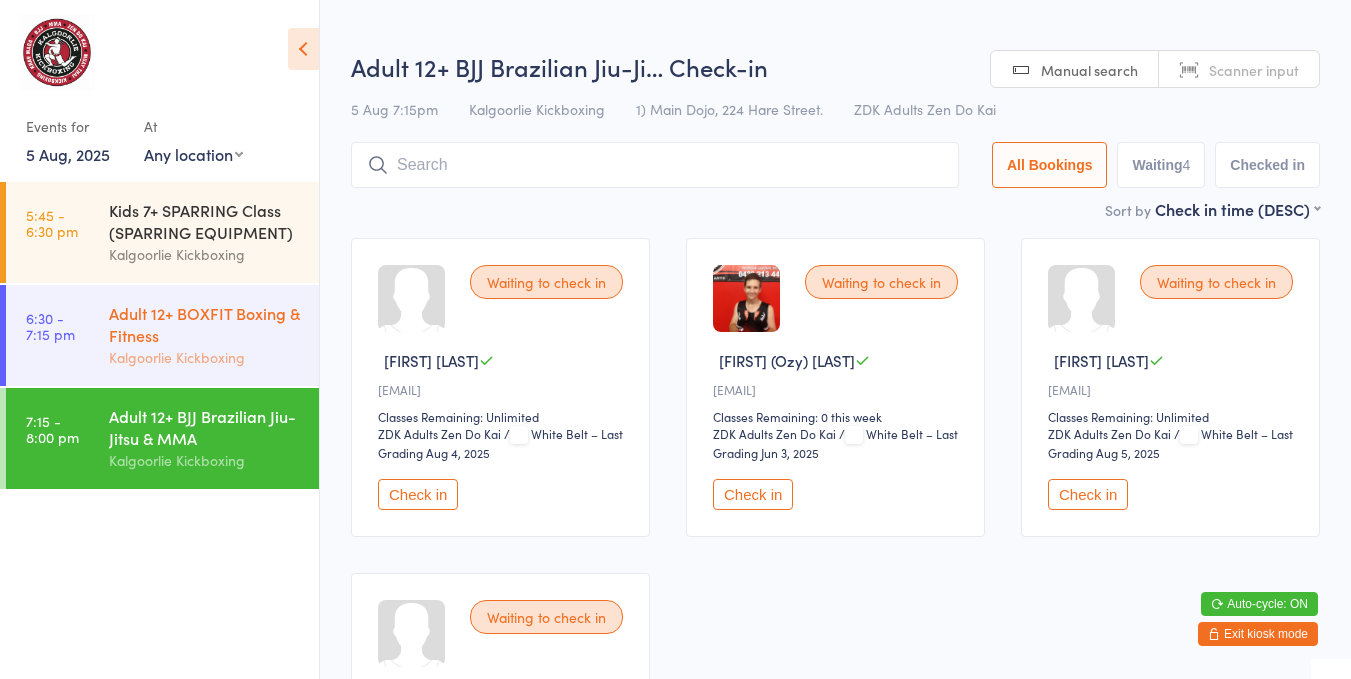 click on "Adult 12+ BOXFIT Boxing & Fitness" at bounding box center (205, 324) 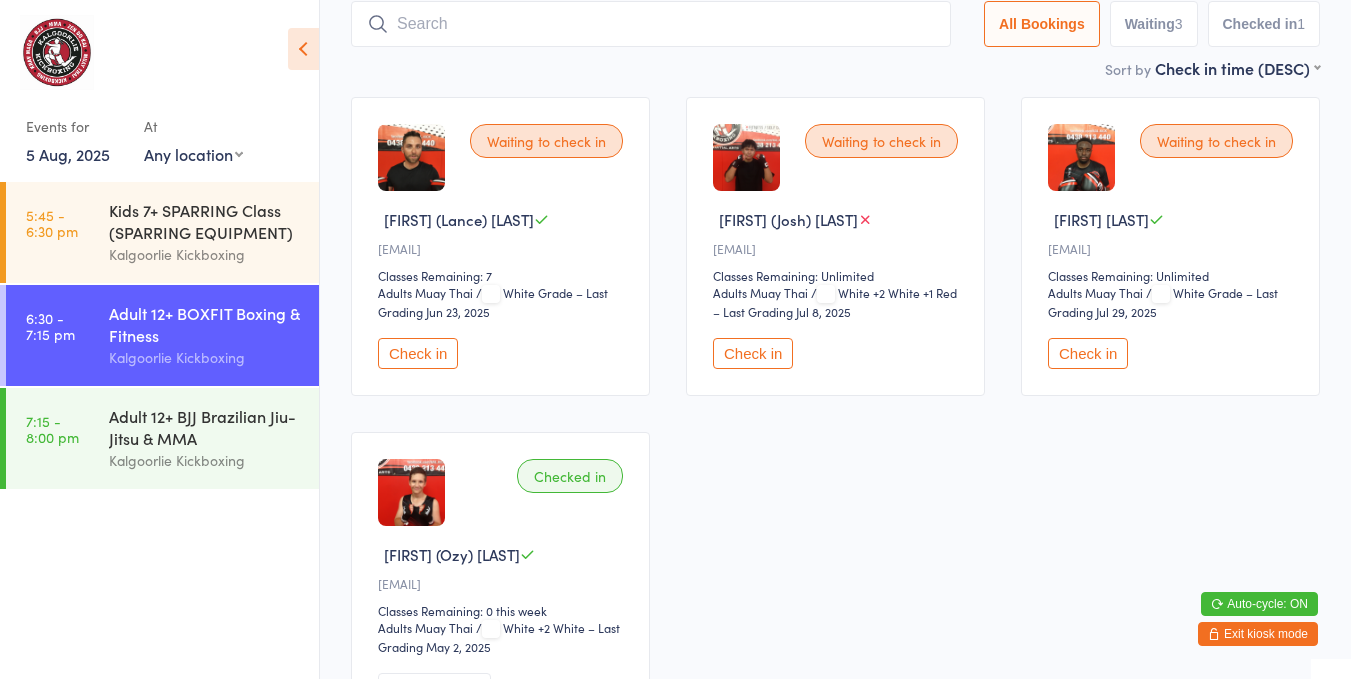scroll, scrollTop: 150, scrollLeft: 0, axis: vertical 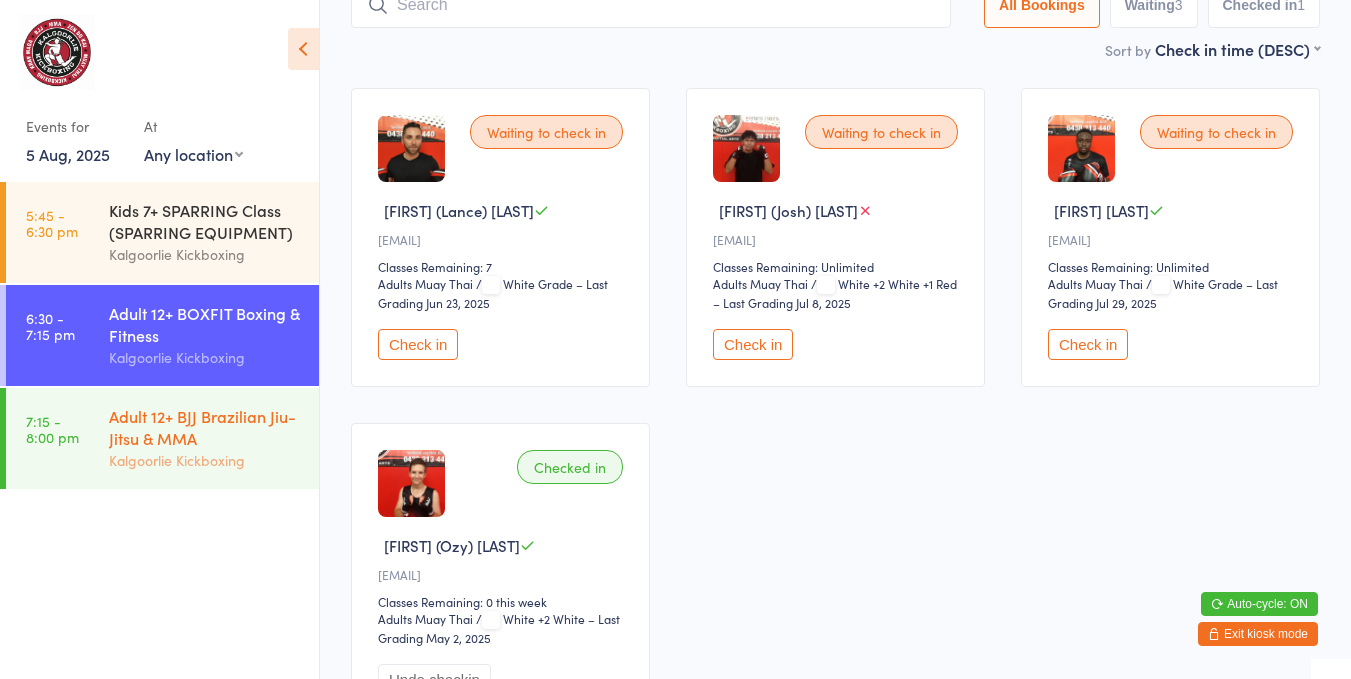 click on "Adult 12+ BJJ Brazilian Jiu-Jitsu & MMA" at bounding box center [205, 427] 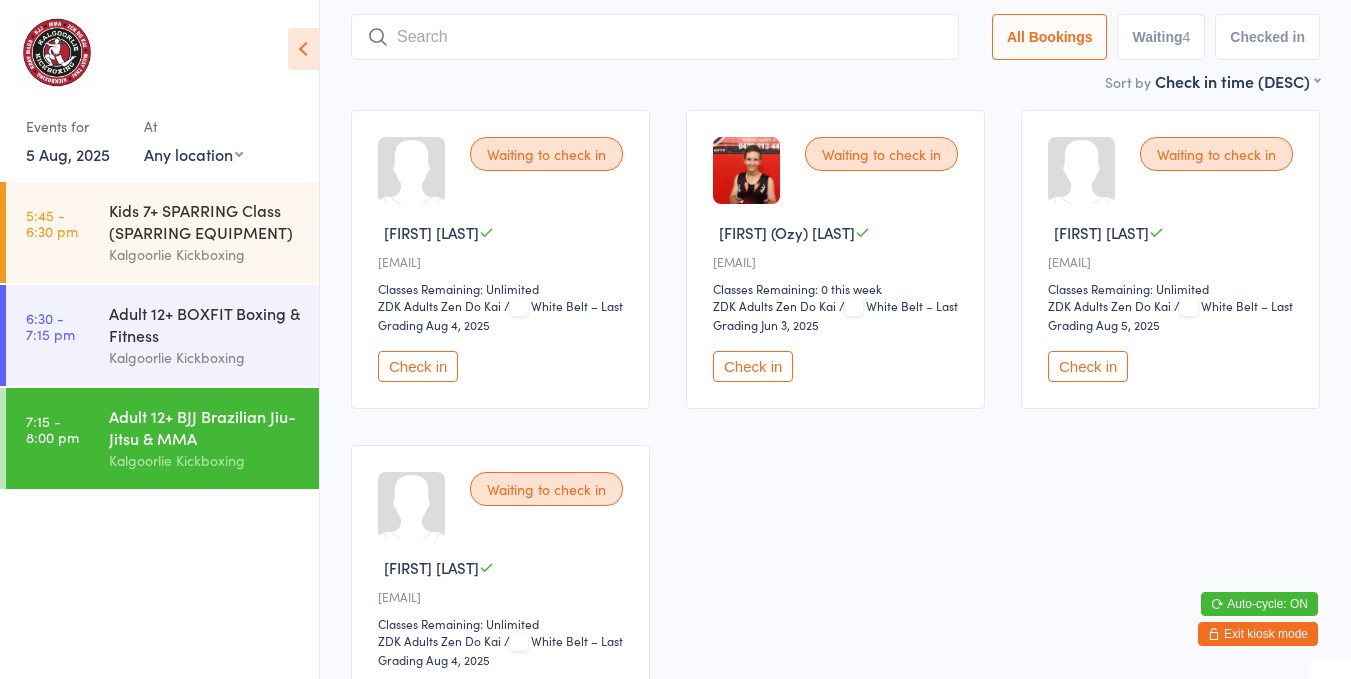 scroll, scrollTop: 0, scrollLeft: 0, axis: both 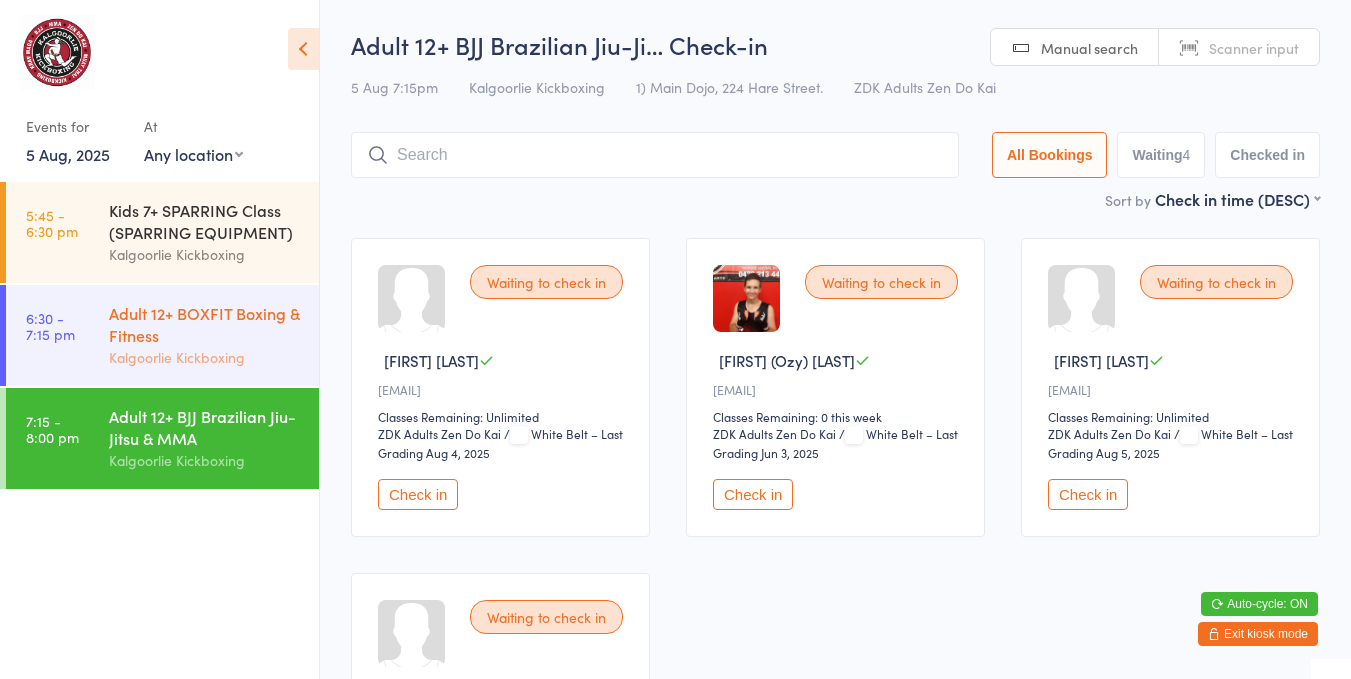click on "Adult 12+ BOXFIT Boxing & Fitness" at bounding box center (205, 324) 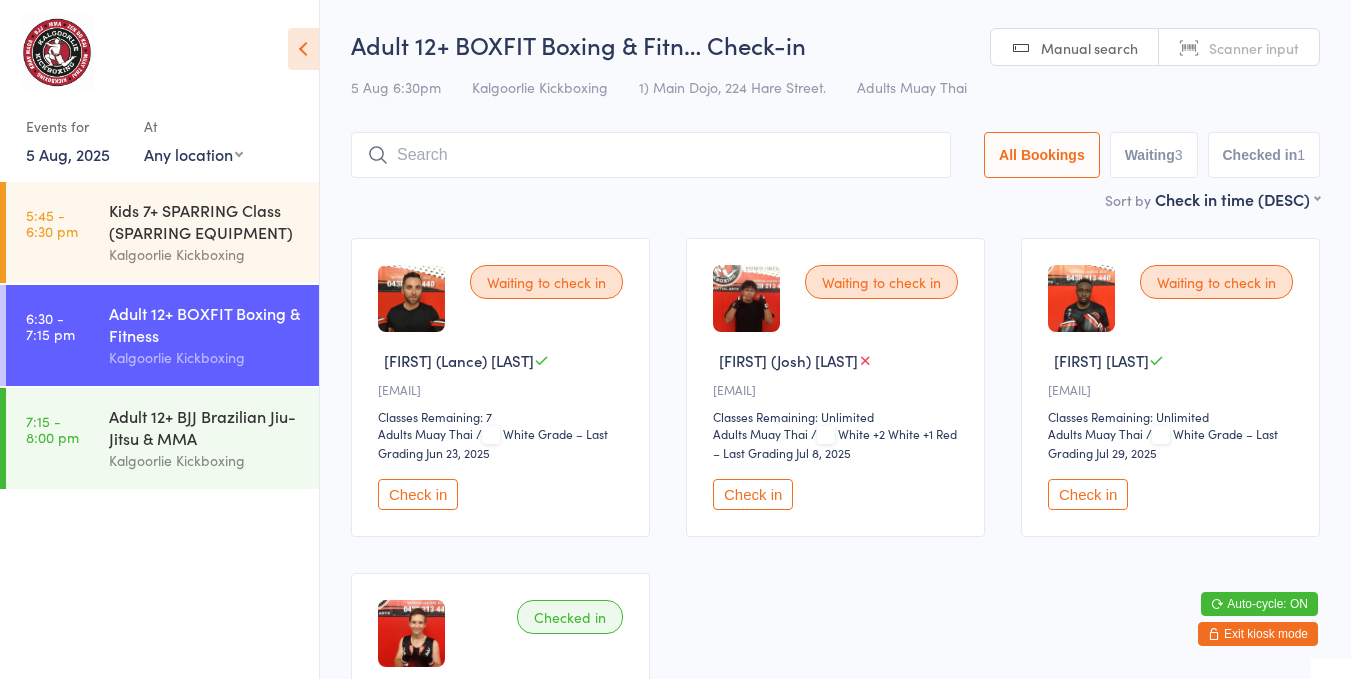 click at bounding box center (651, 155) 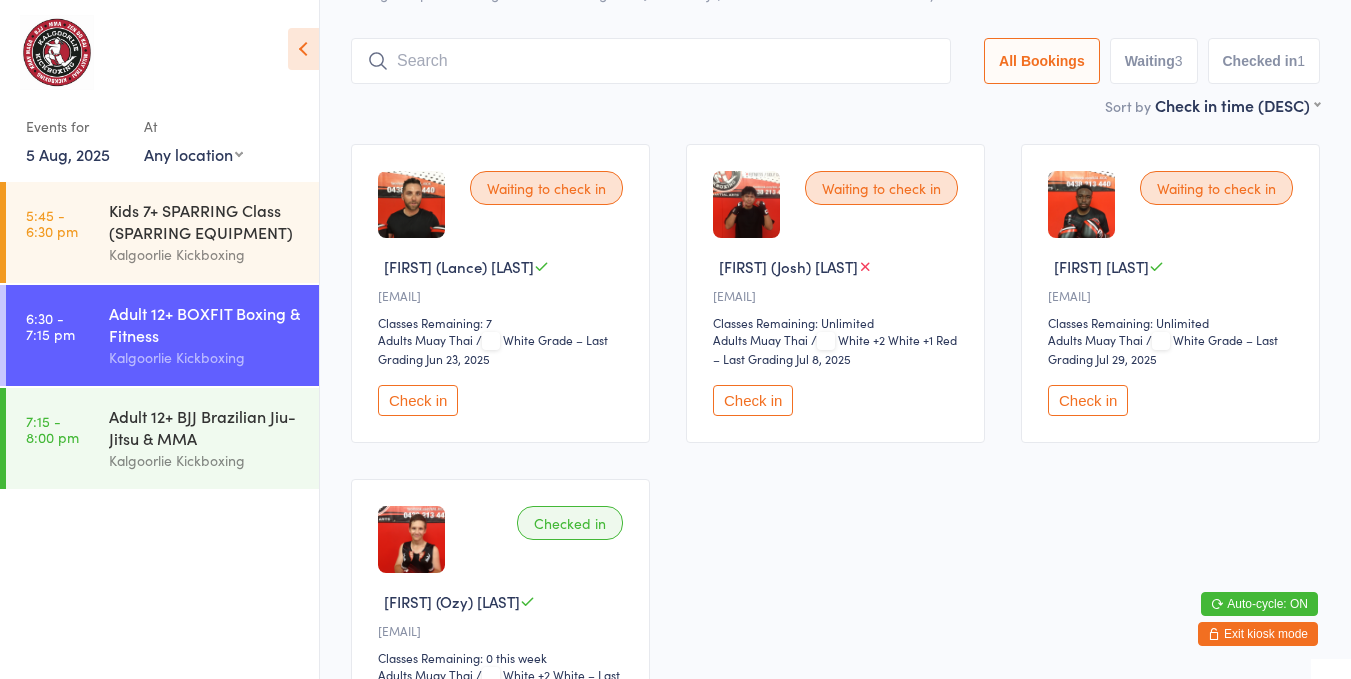 scroll, scrollTop: 132, scrollLeft: 0, axis: vertical 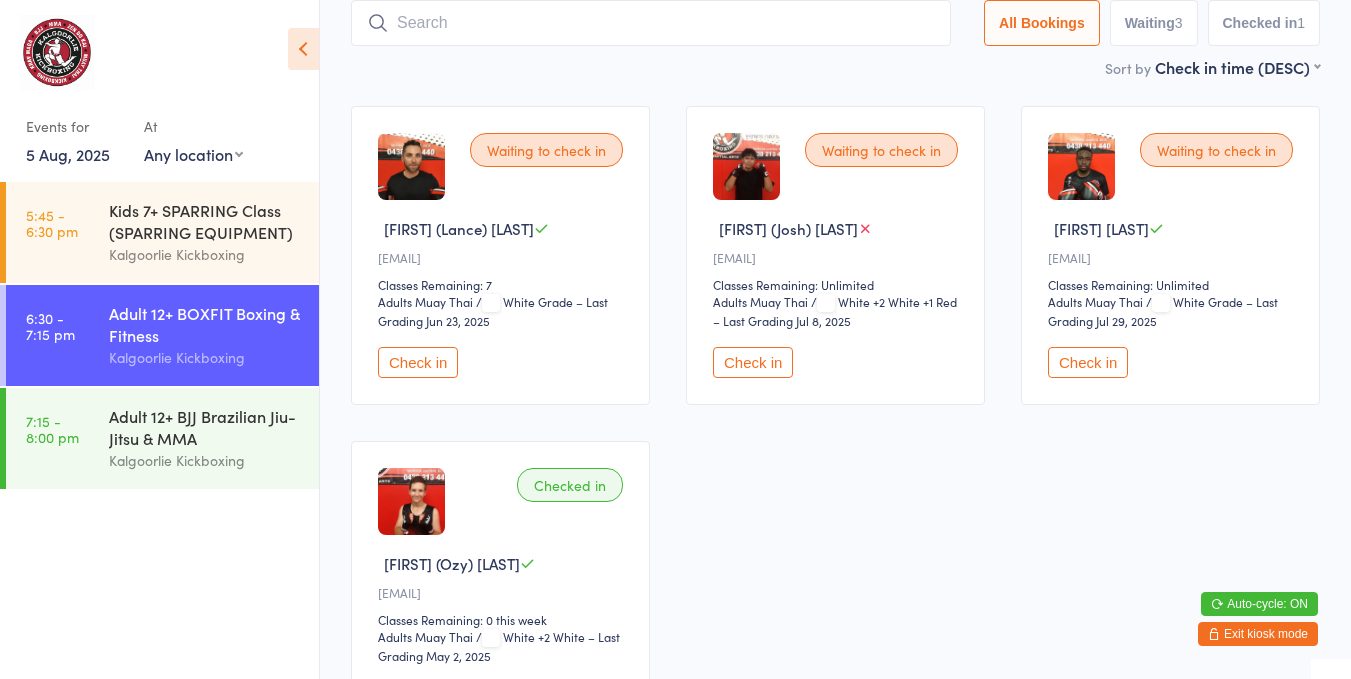 click at bounding box center (651, 23) 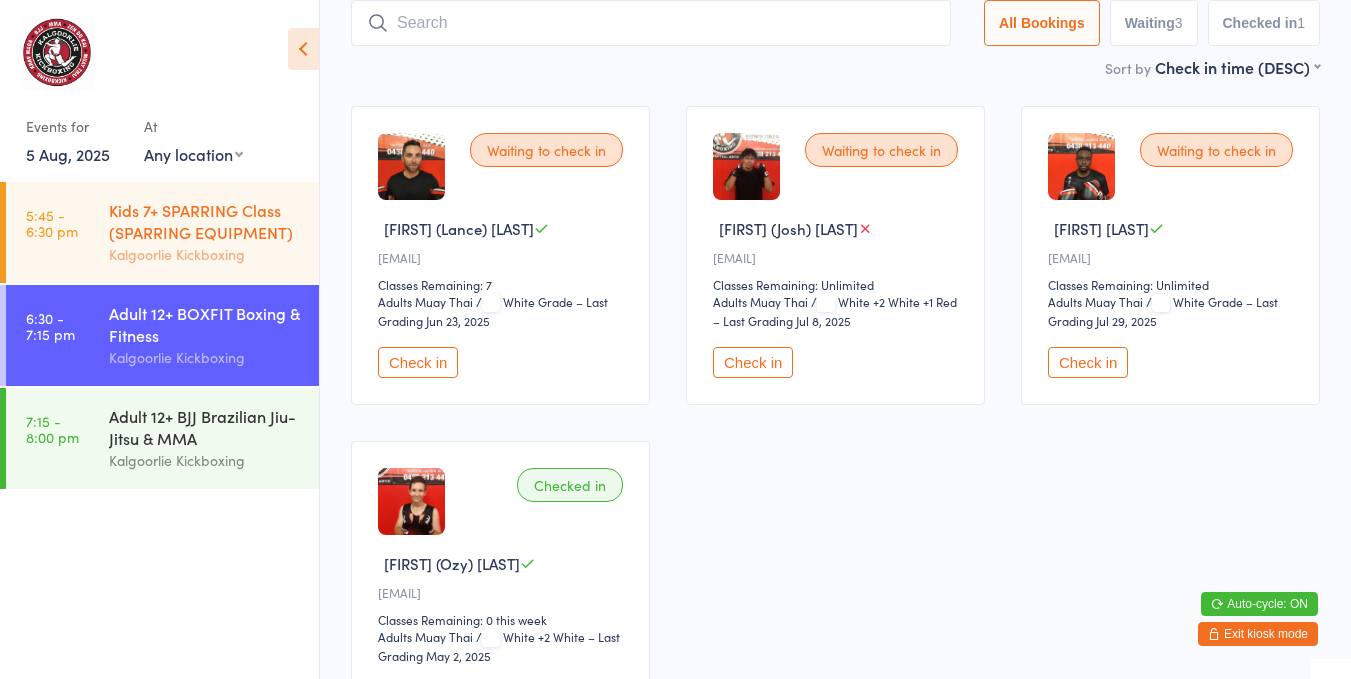 scroll, scrollTop: 0, scrollLeft: 0, axis: both 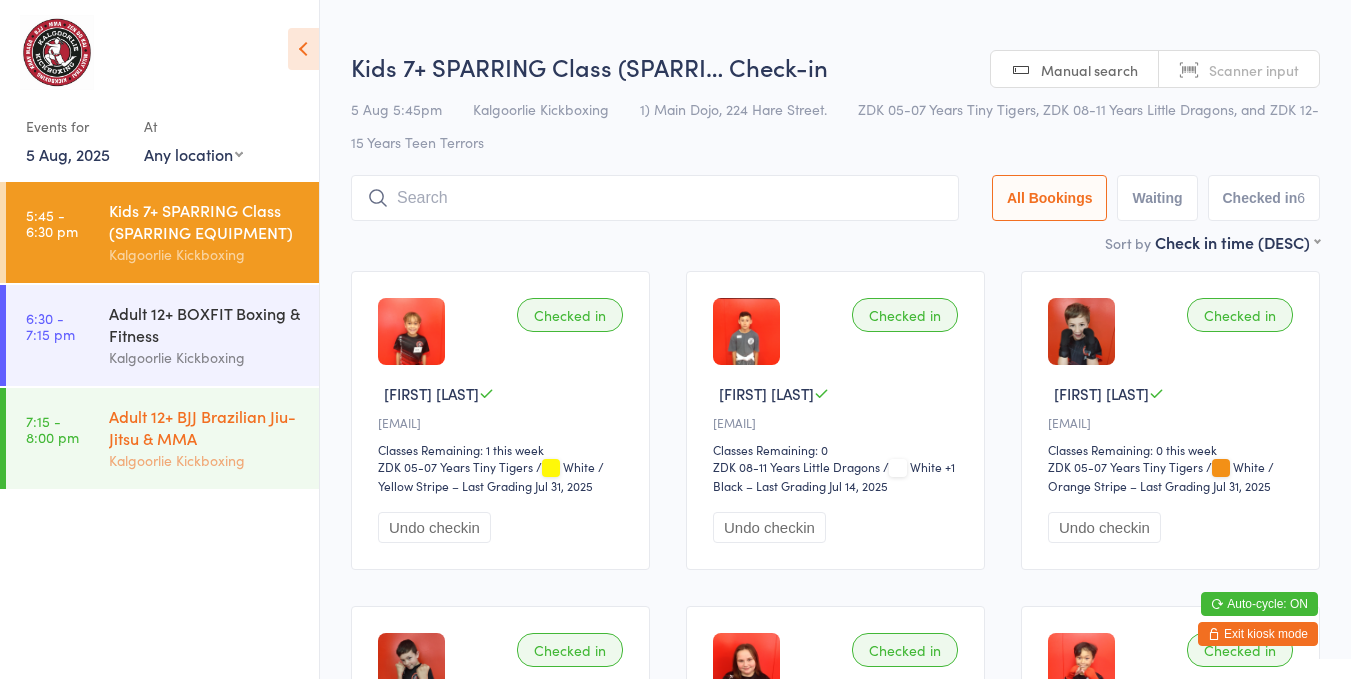 click on "Adult 12+ BJJ Brazilian Jiu-Jitsu & MMA" at bounding box center (205, 427) 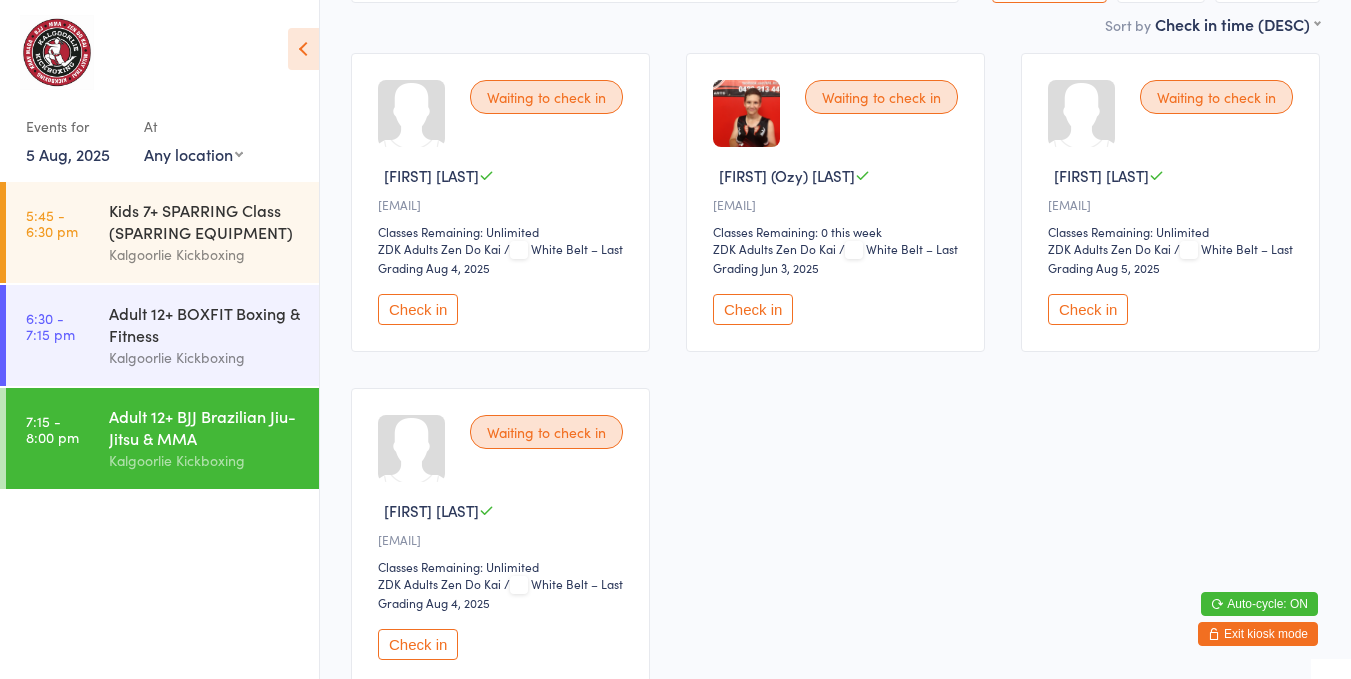 scroll, scrollTop: 199, scrollLeft: 0, axis: vertical 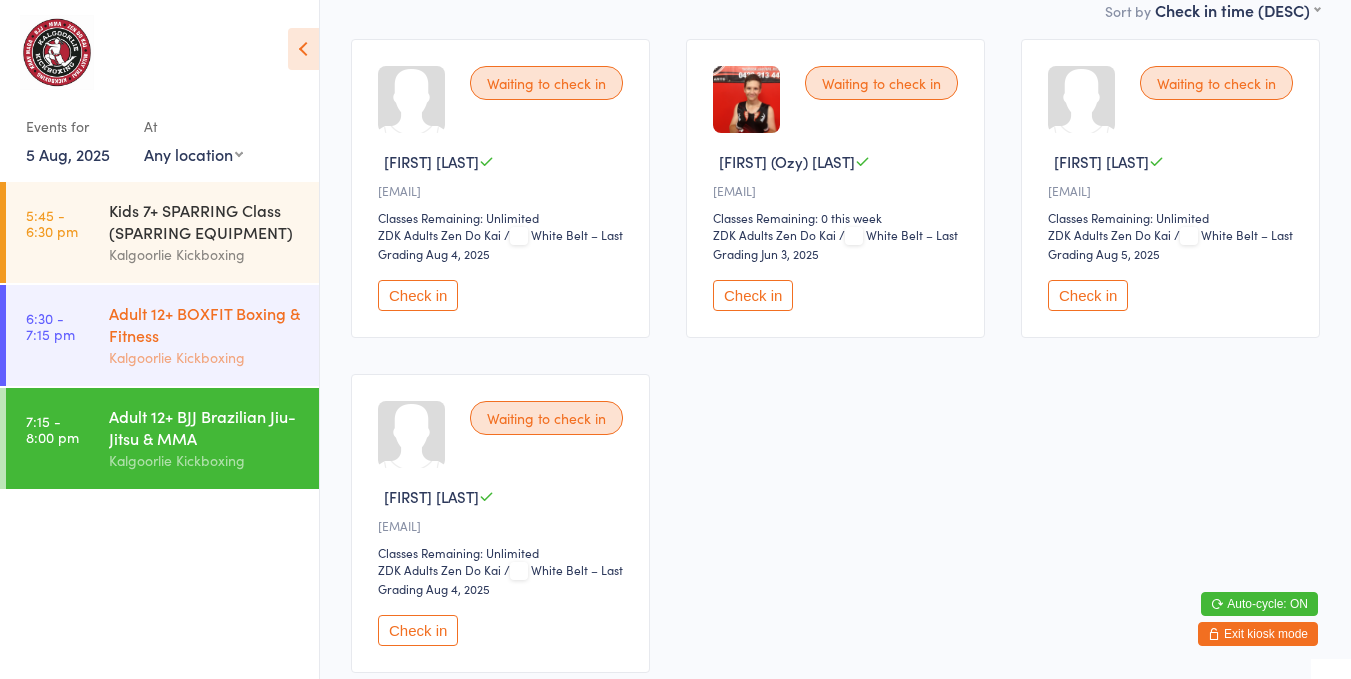 click on "Adult 12+ BOXFIT Boxing & Fitness" at bounding box center [205, 324] 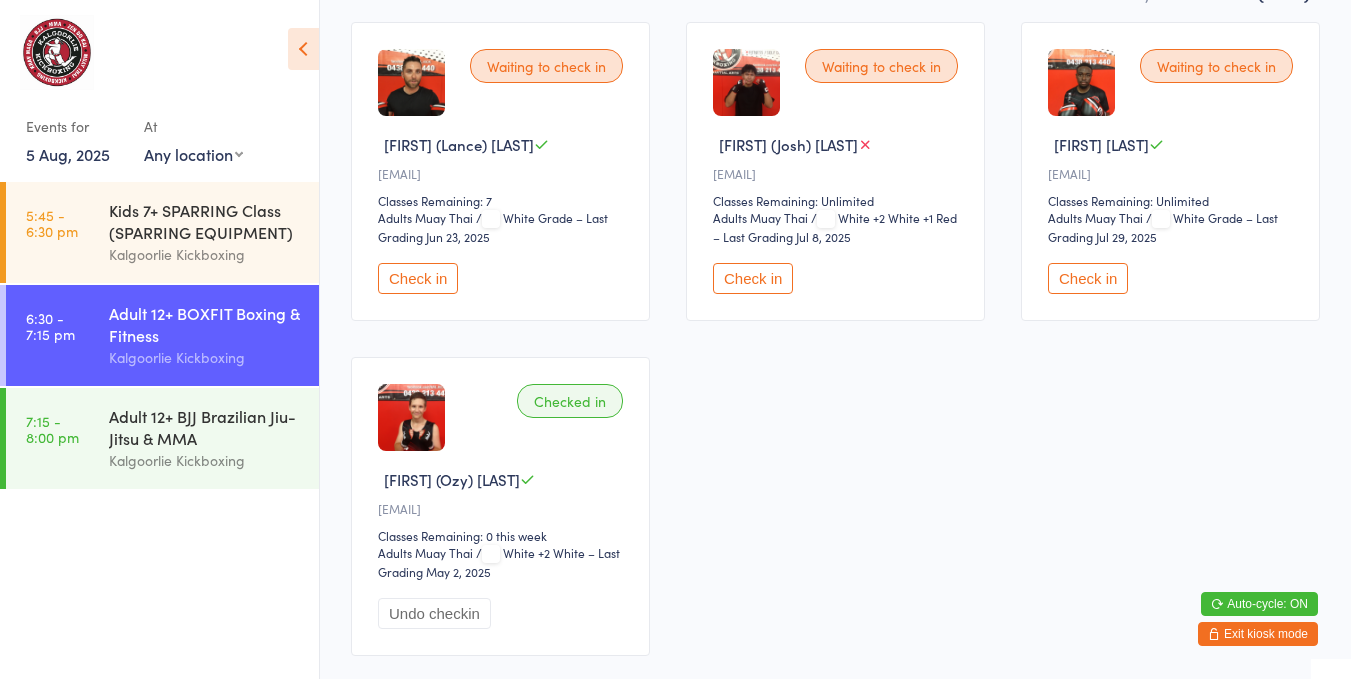 scroll, scrollTop: 221, scrollLeft: 0, axis: vertical 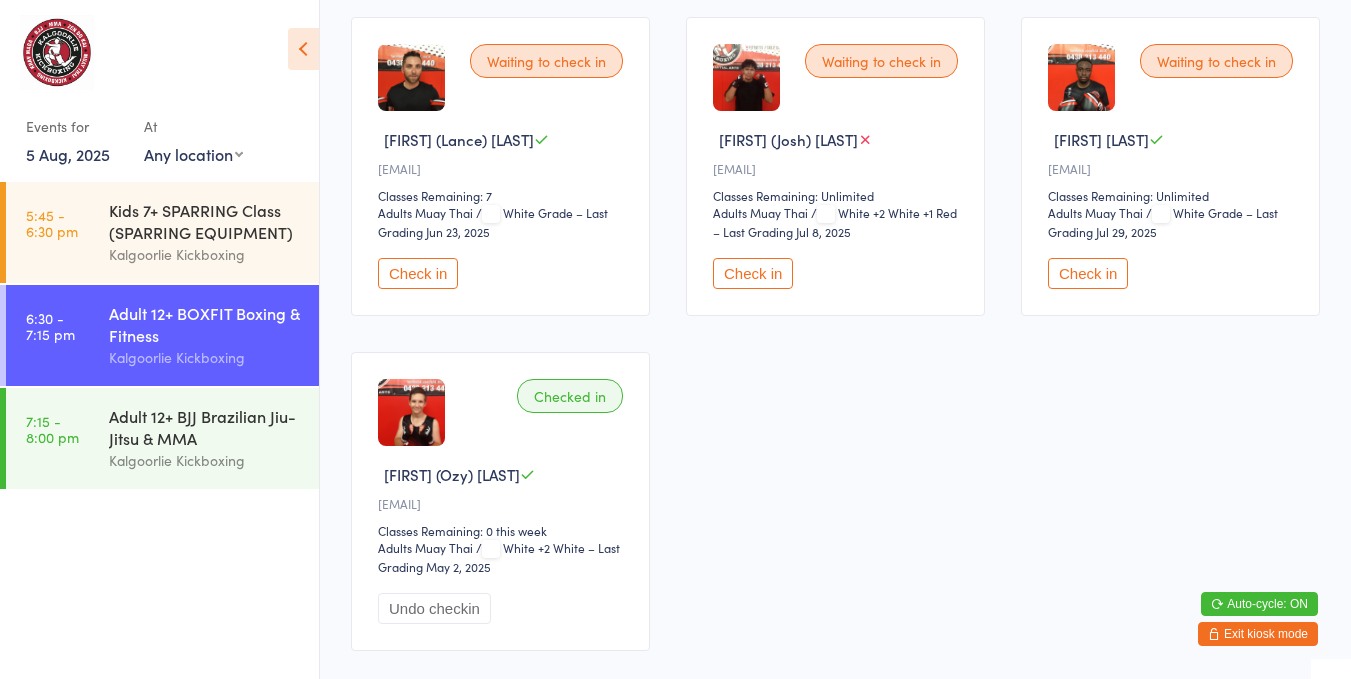 click on "Adult 12+ BOXFIT Boxing & Fitness" at bounding box center [205, 324] 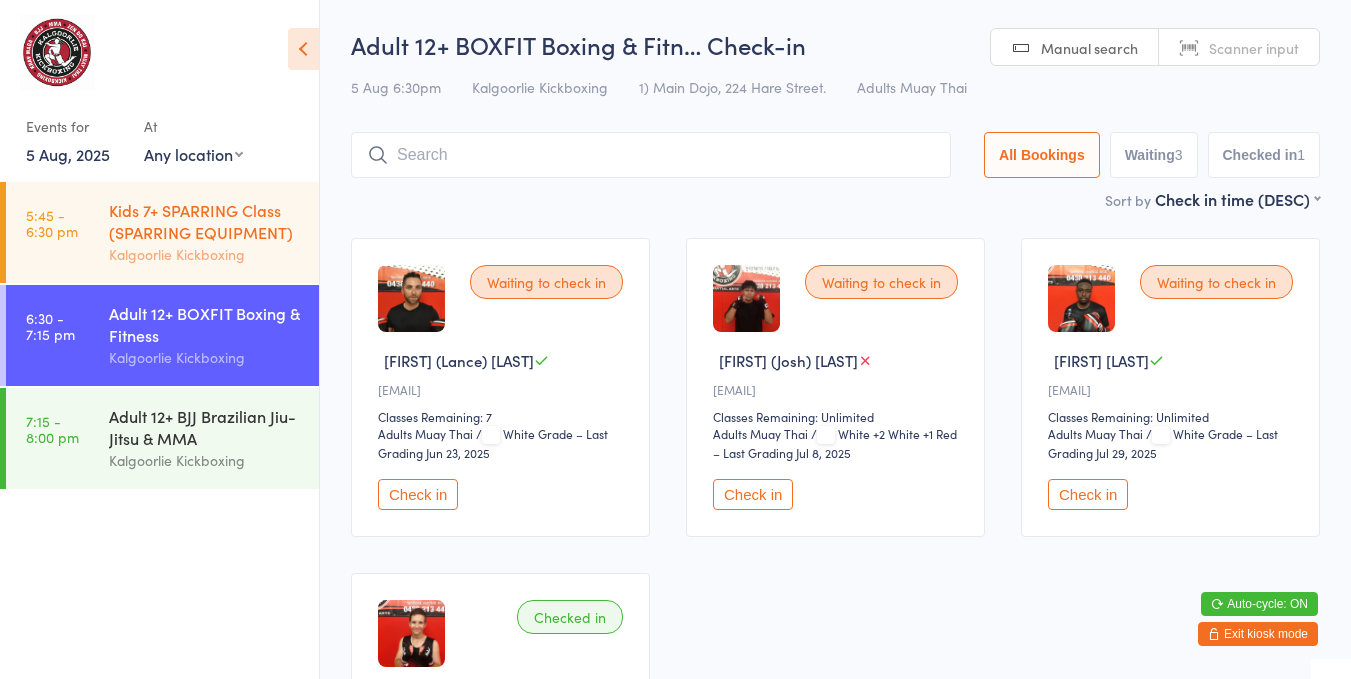 click on "Kids 7+ SPARRING Class (SPARRING EQUIPMENT)" at bounding box center [205, 221] 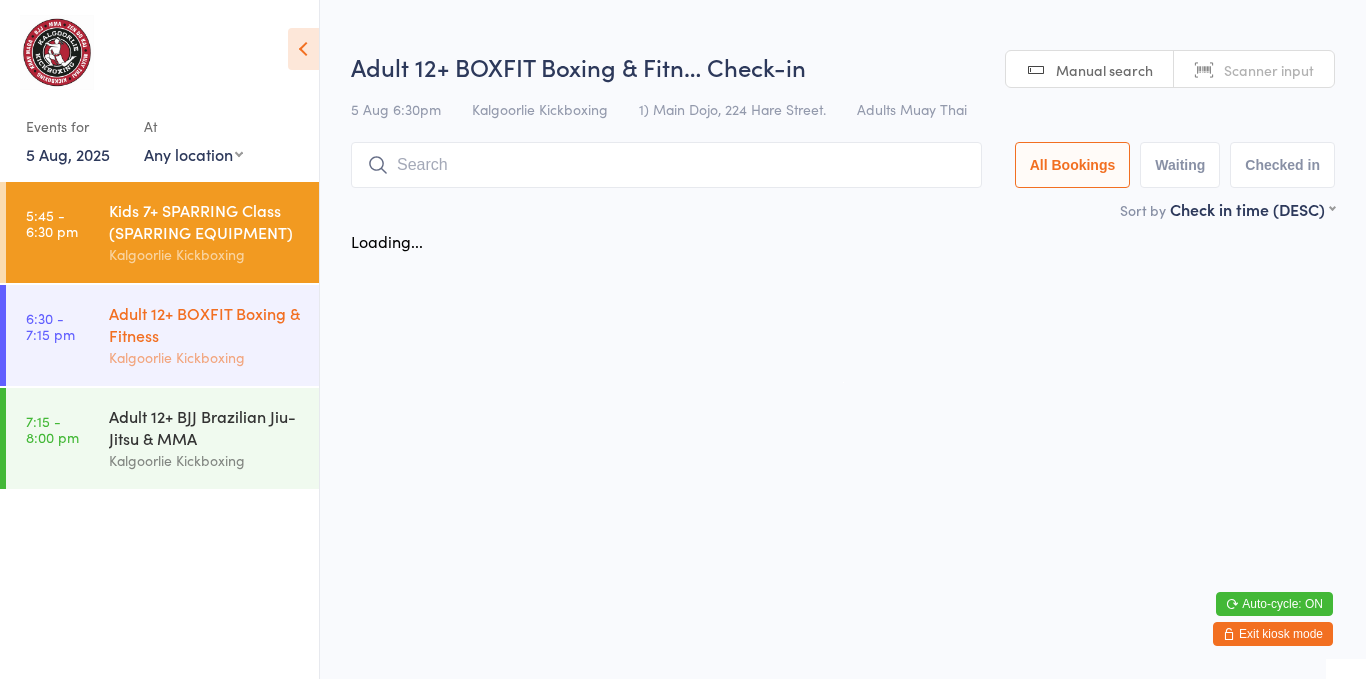 click on "Adult 12+ BOXFIT Boxing & Fitness" at bounding box center [205, 324] 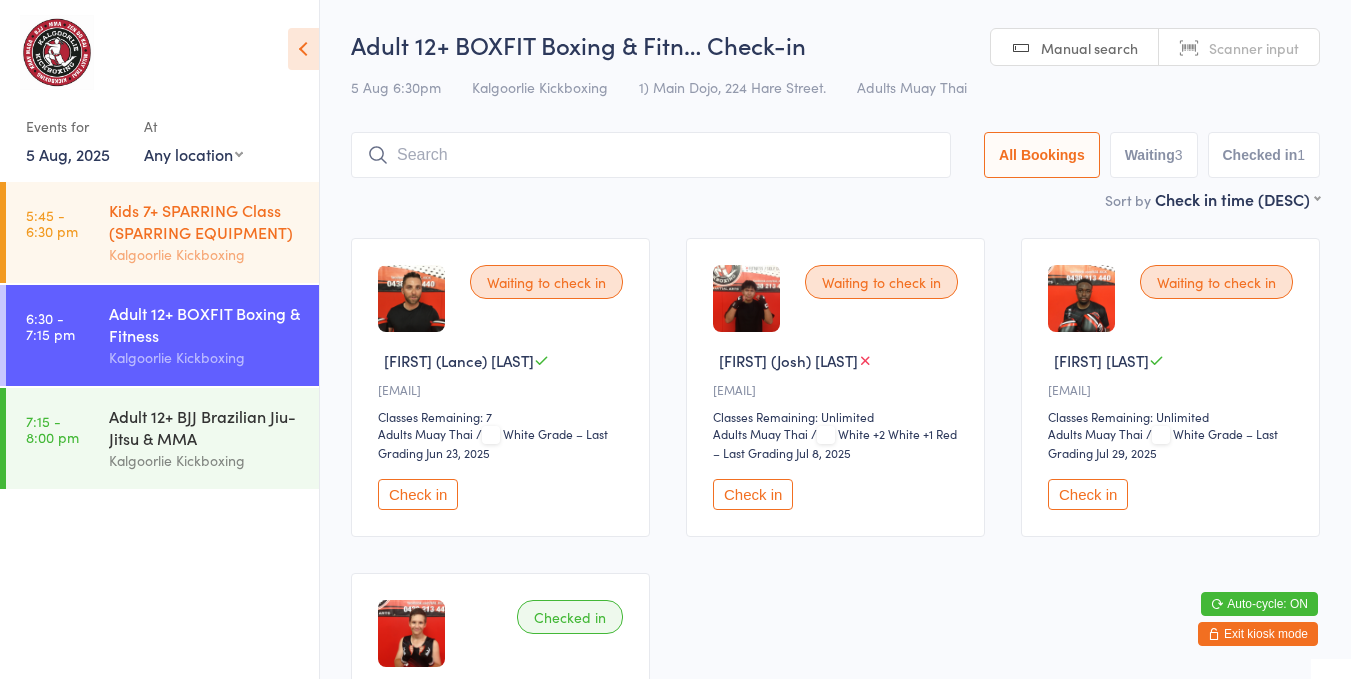 click on "Kids 7+ SPARRING Class (SPARRING EQUIPMENT)" at bounding box center [205, 221] 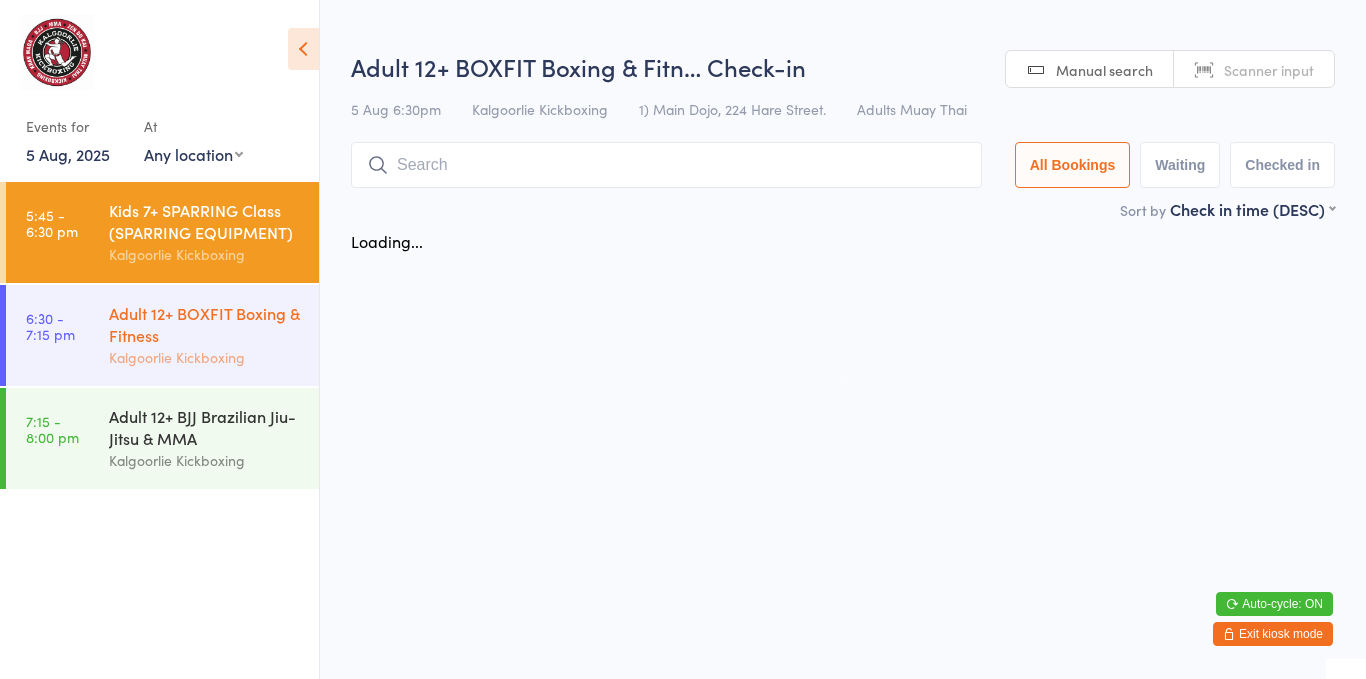 click on "Adult 12+ BOXFIT Boxing & Fitness" at bounding box center [205, 324] 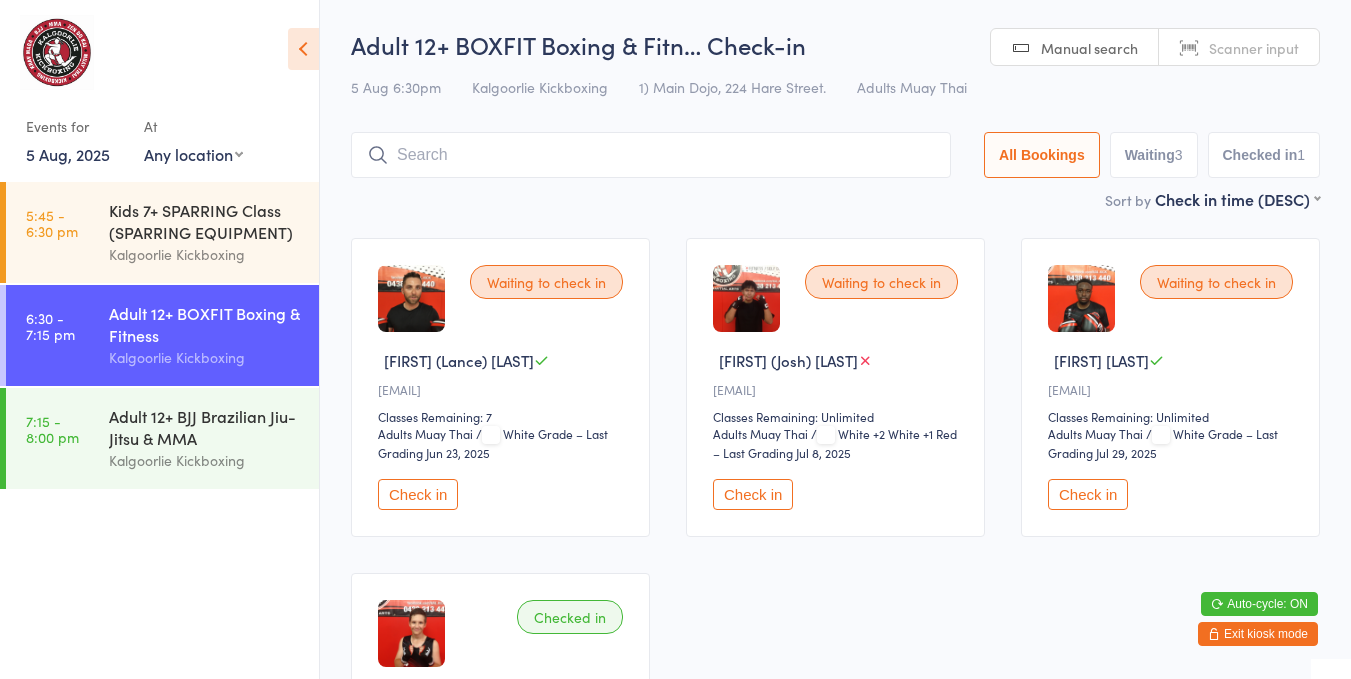 click on "Adult 12+ BOXFIT Boxing & Fitness" at bounding box center (205, 324) 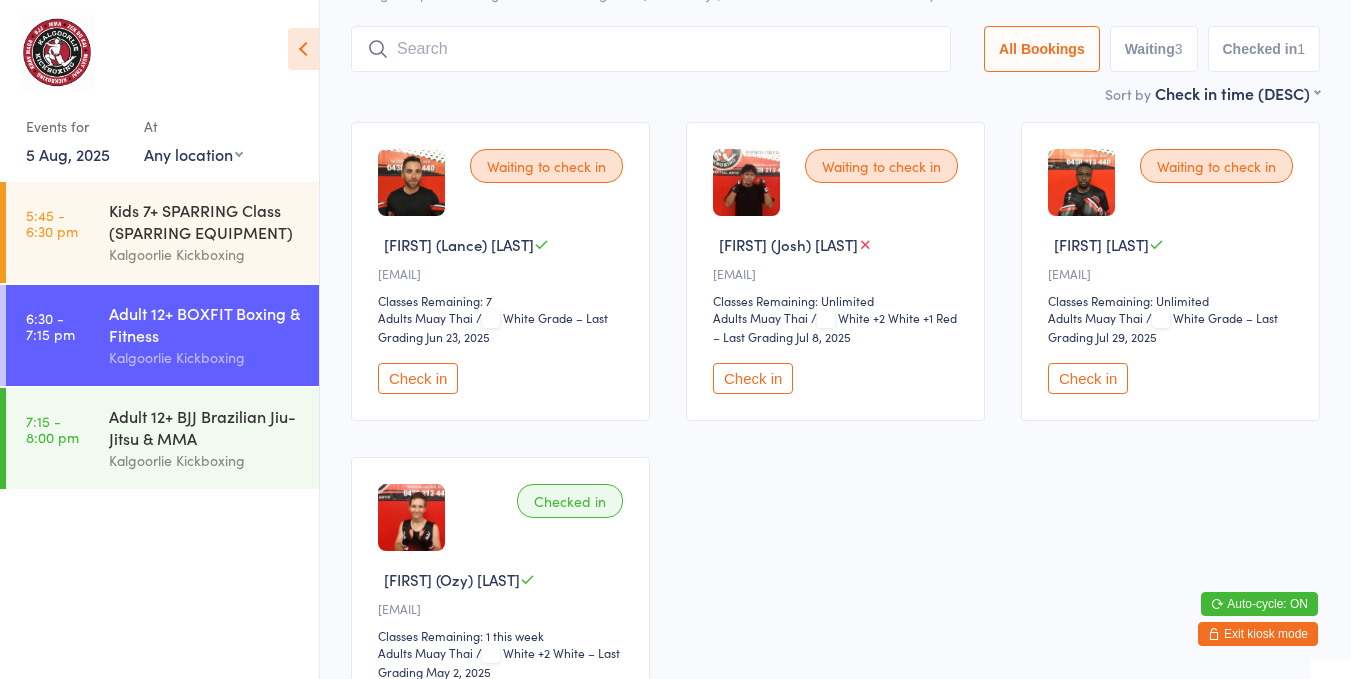 scroll, scrollTop: 120, scrollLeft: 0, axis: vertical 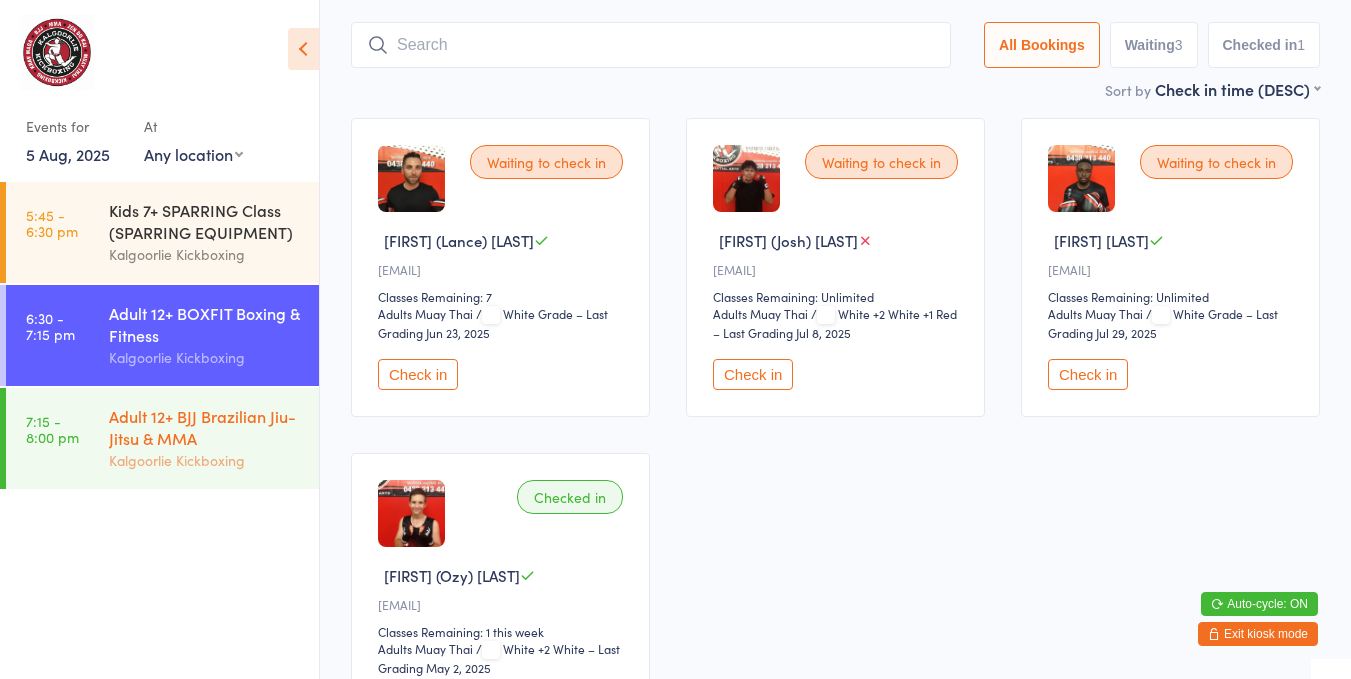 click on "Kalgoorlie Kickboxing" at bounding box center [205, 460] 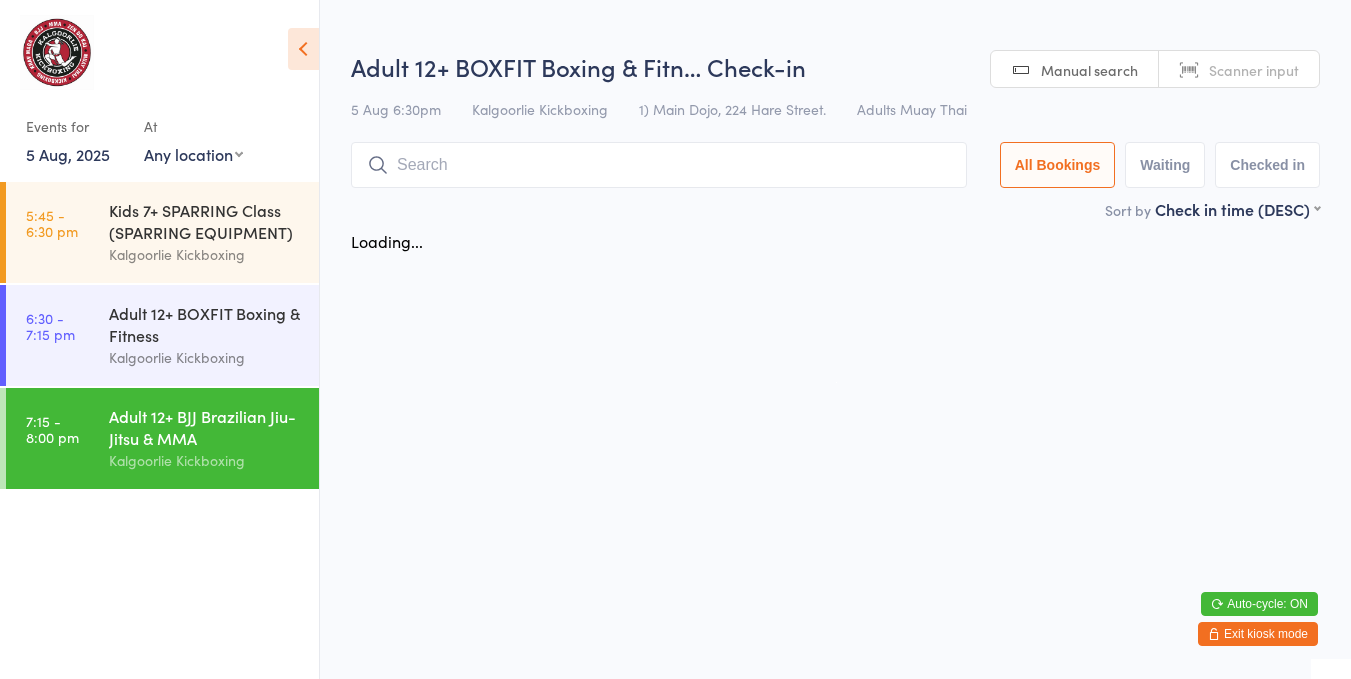 scroll, scrollTop: 0, scrollLeft: 0, axis: both 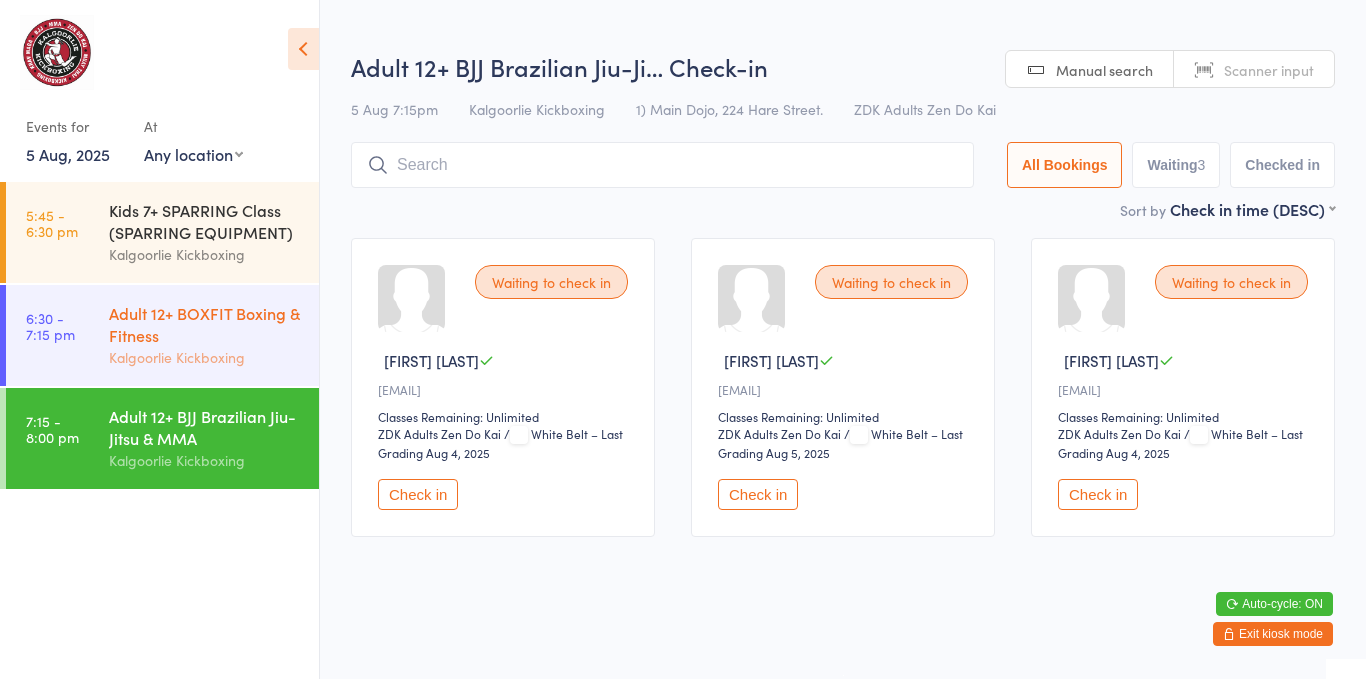 click on "Adult 12+ BOXFIT Boxing & Fitness" at bounding box center (205, 324) 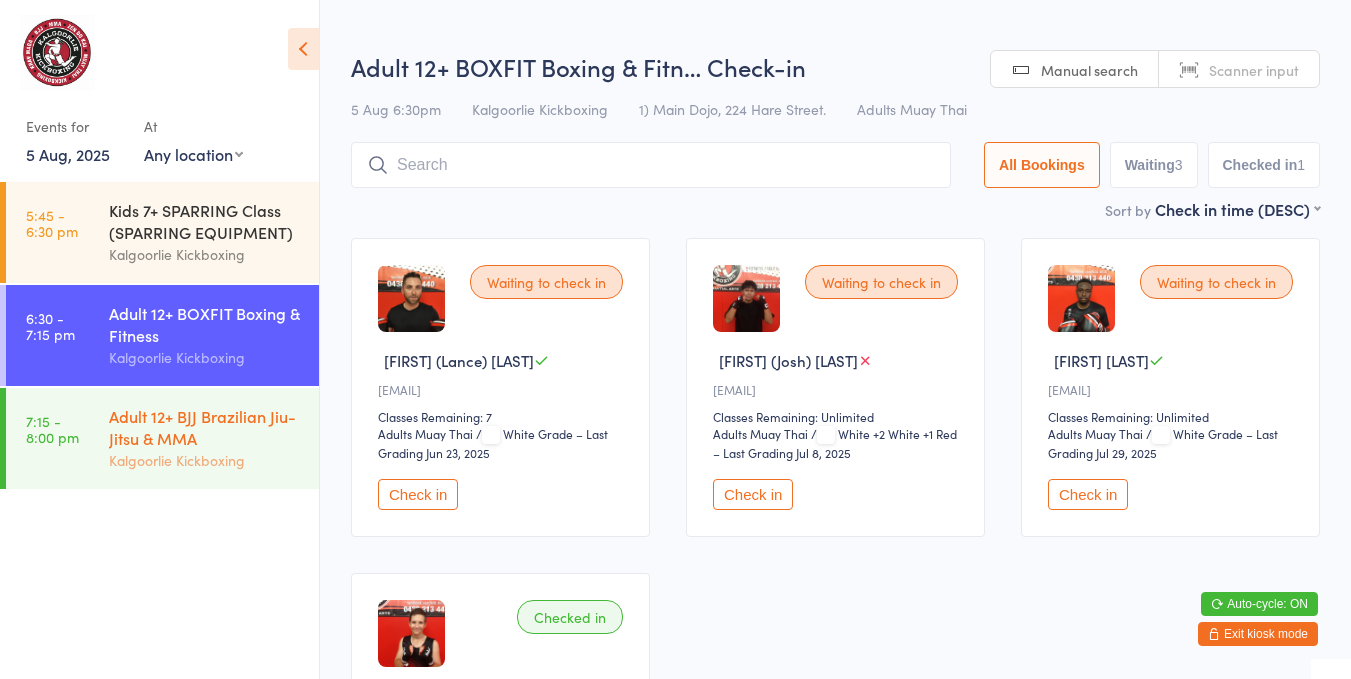 click on "Kalgoorlie Kickboxing" at bounding box center (205, 460) 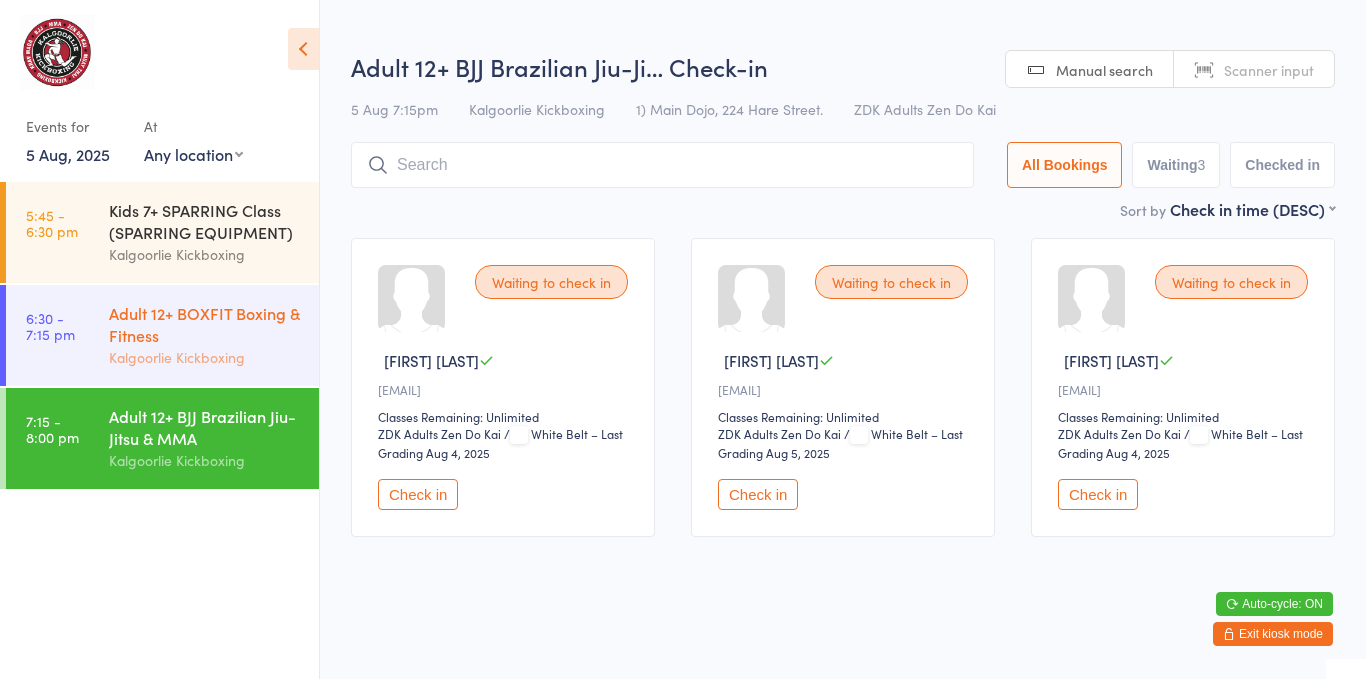 click on "Adult 12+ BOXFIT Boxing & Fitness" at bounding box center [205, 324] 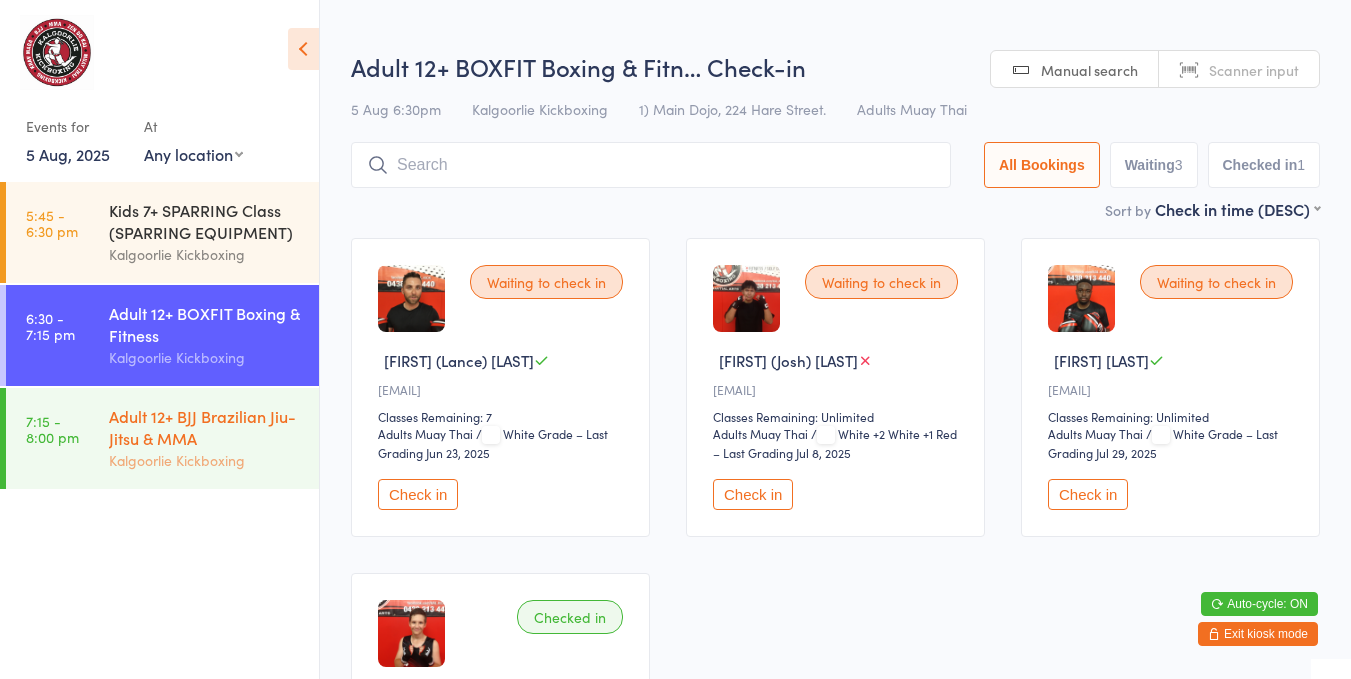 click on "Adult 12+ BJJ Brazilian Jiu-Jitsu & MMA" at bounding box center (205, 427) 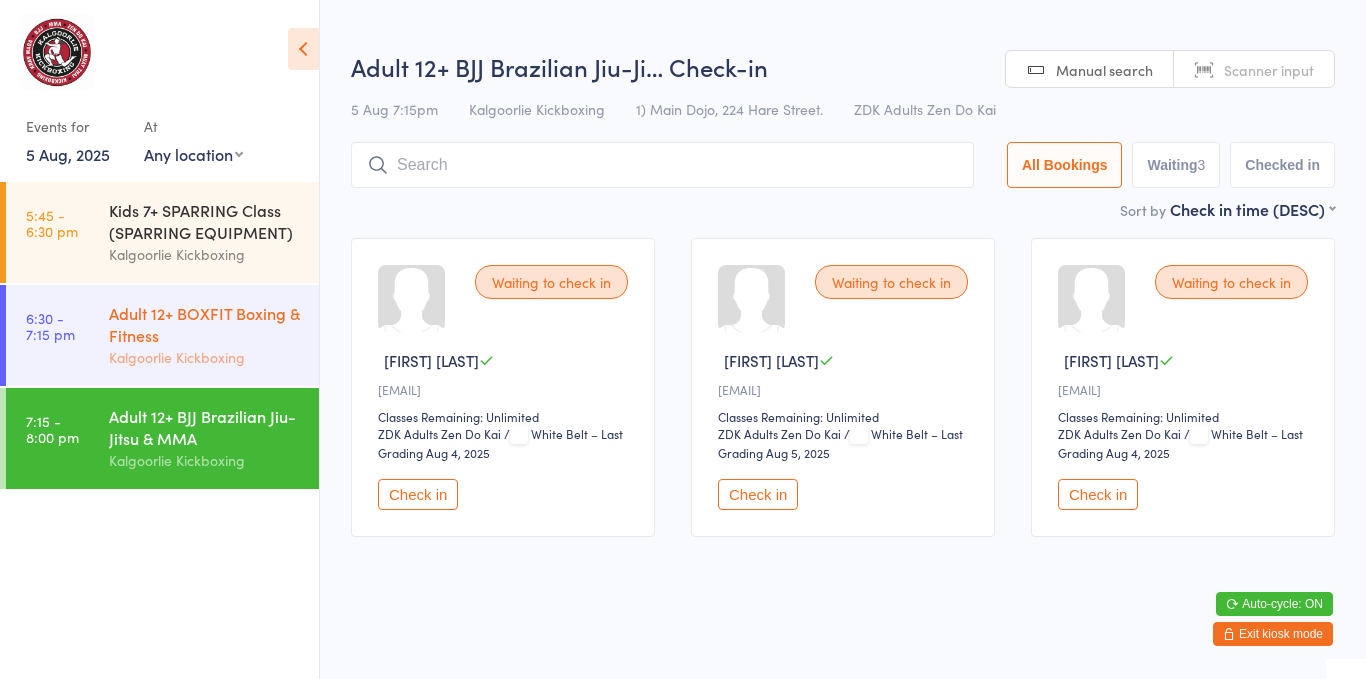 click on "Adult 12+ BOXFIT Boxing & Fitness" at bounding box center [205, 324] 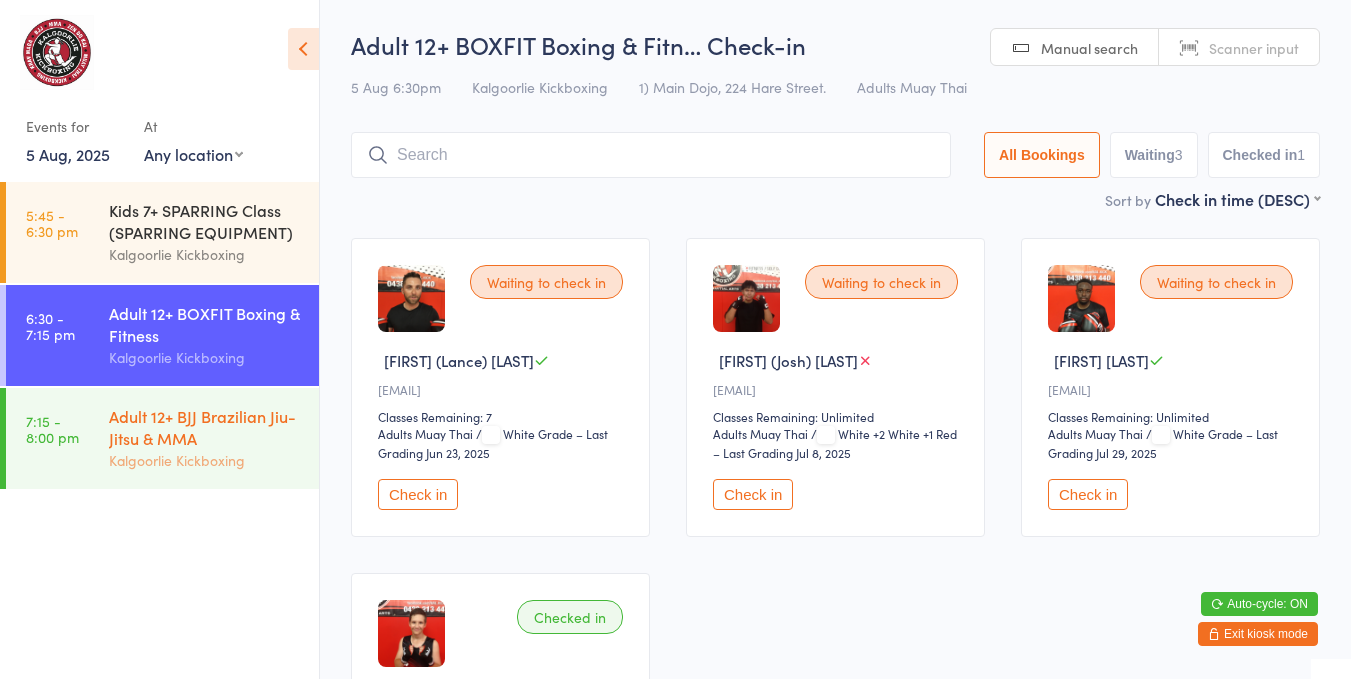 click on "Kalgoorlie Kickboxing" at bounding box center [205, 460] 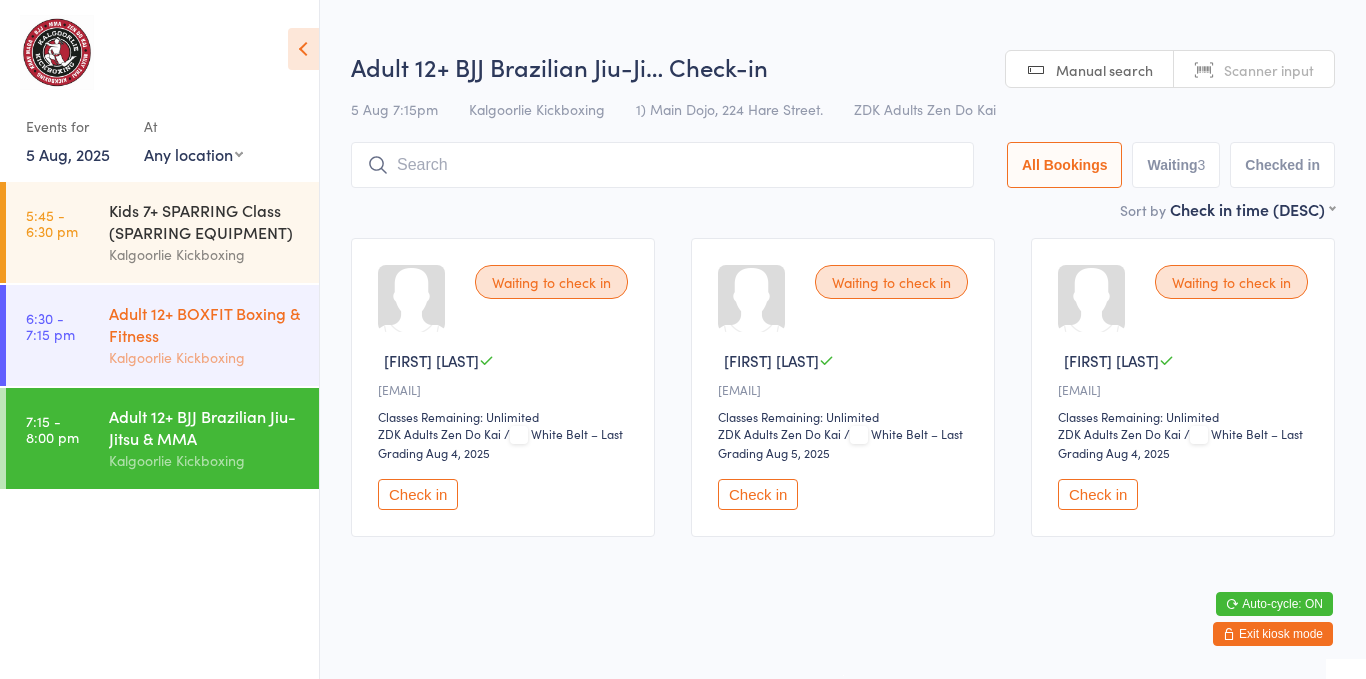click on "Adult 12+ BOXFIT Boxing & Fitness" at bounding box center [205, 324] 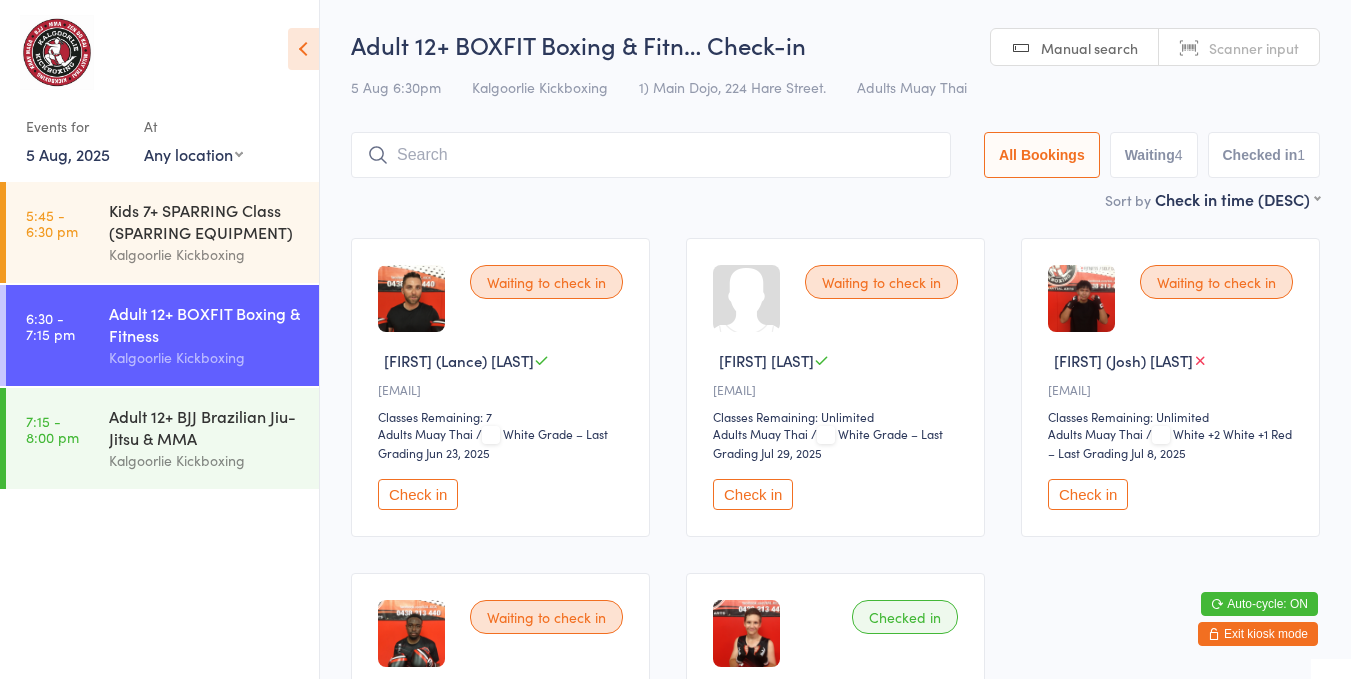 click on "Waiting to check in [FIRST] [LAST] [EMAIL] Classes Remaining: Unlimited Adults Muay Thai Adults Muay Thai / White Grade – Last Grading Jul 29, 2025 Check in" at bounding box center (835, 387) 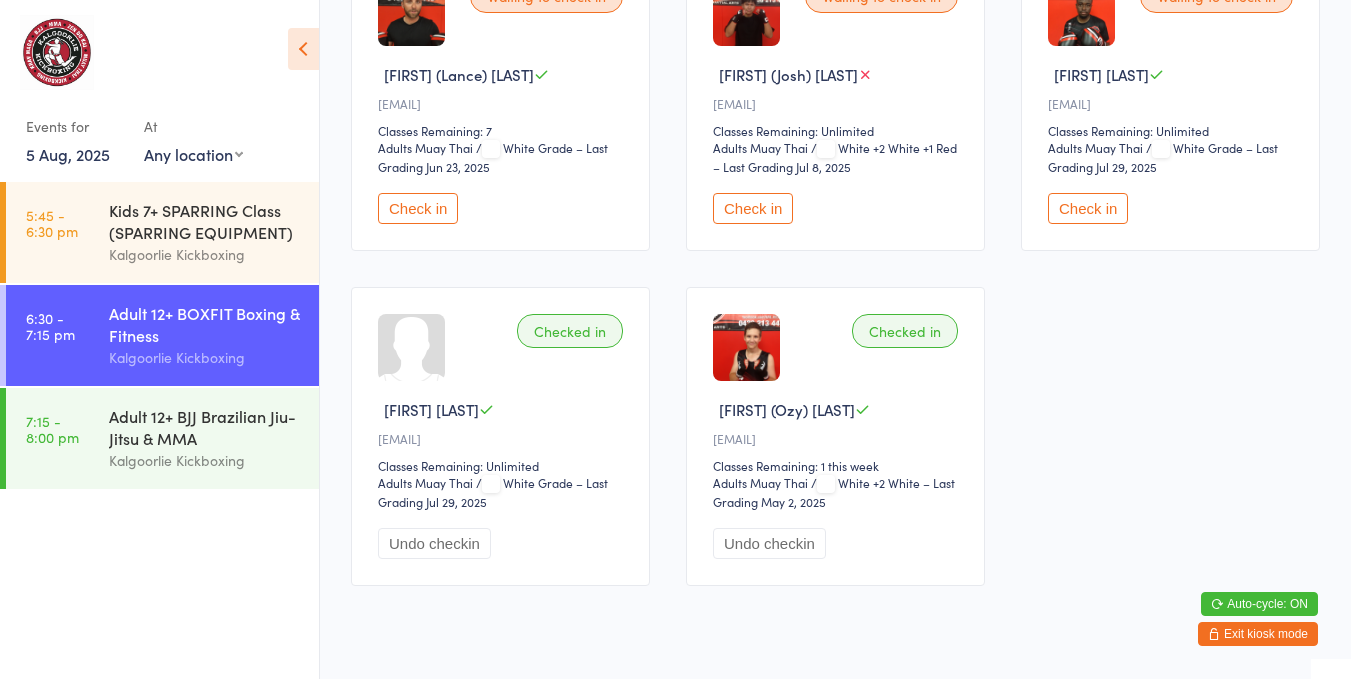 scroll, scrollTop: 287, scrollLeft: 0, axis: vertical 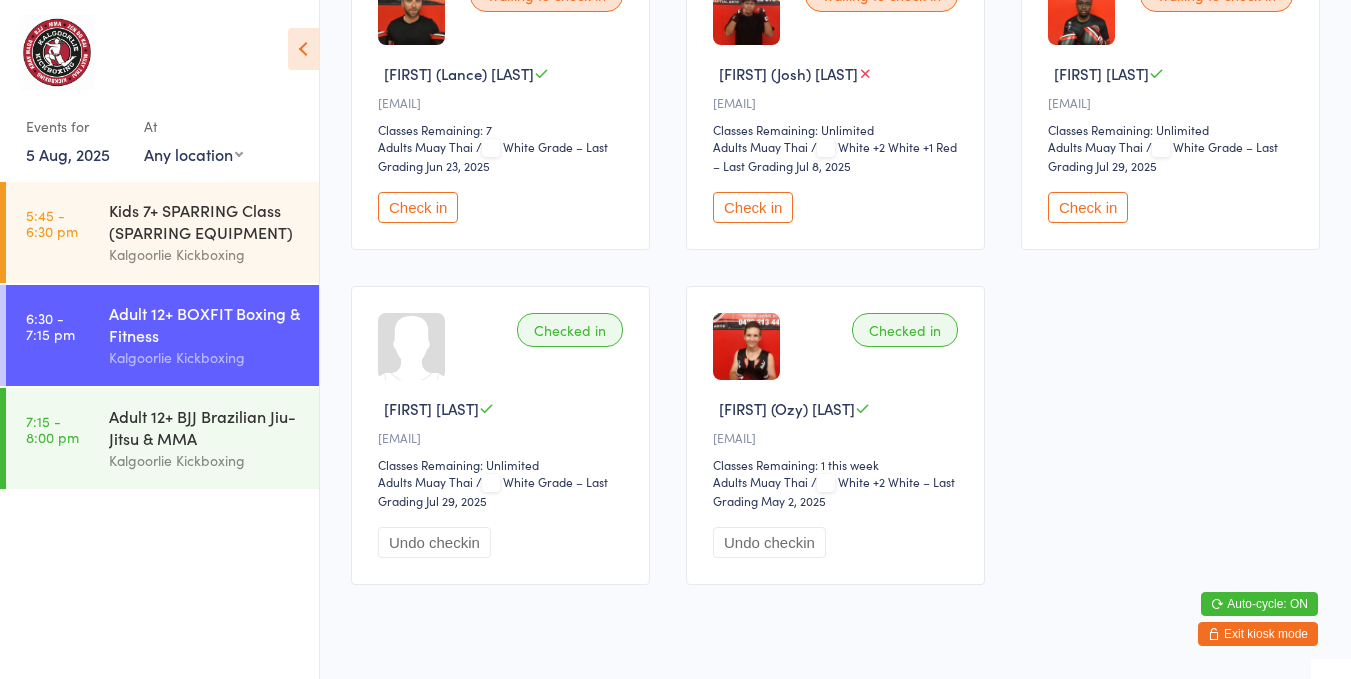 click on "Check in" at bounding box center (418, 207) 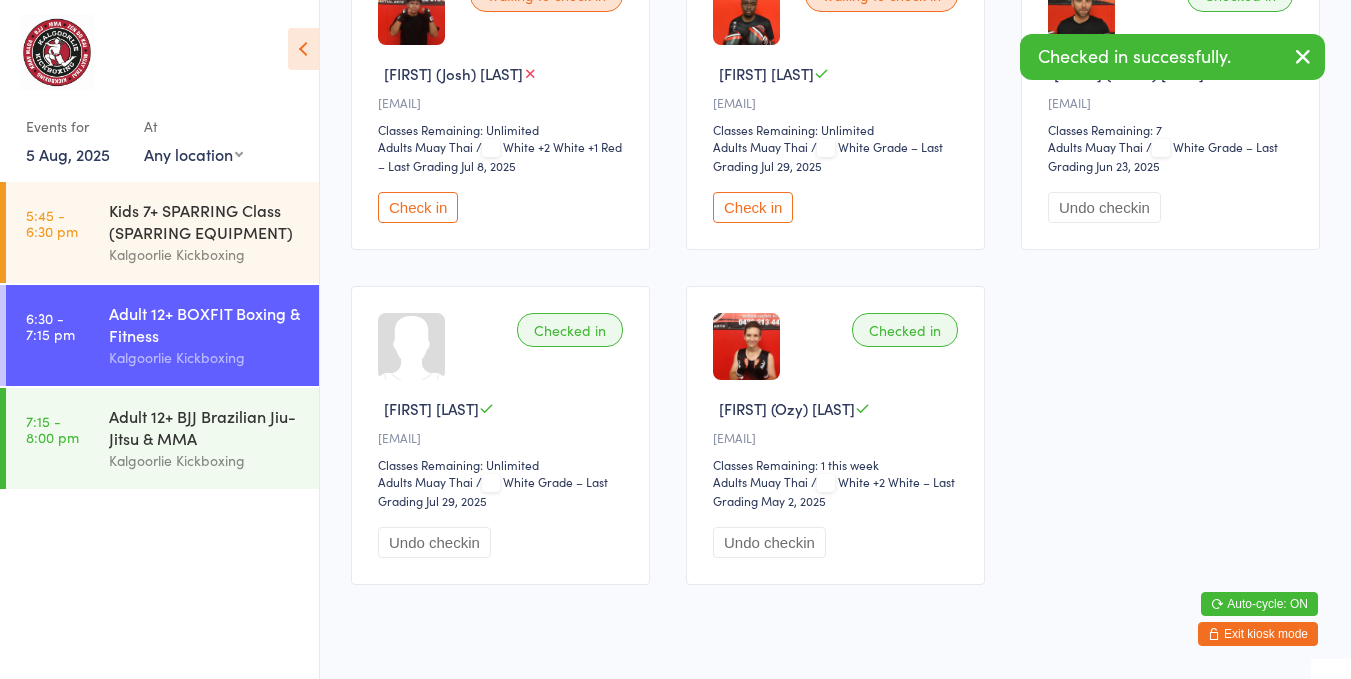 click on "Check in" at bounding box center (418, 207) 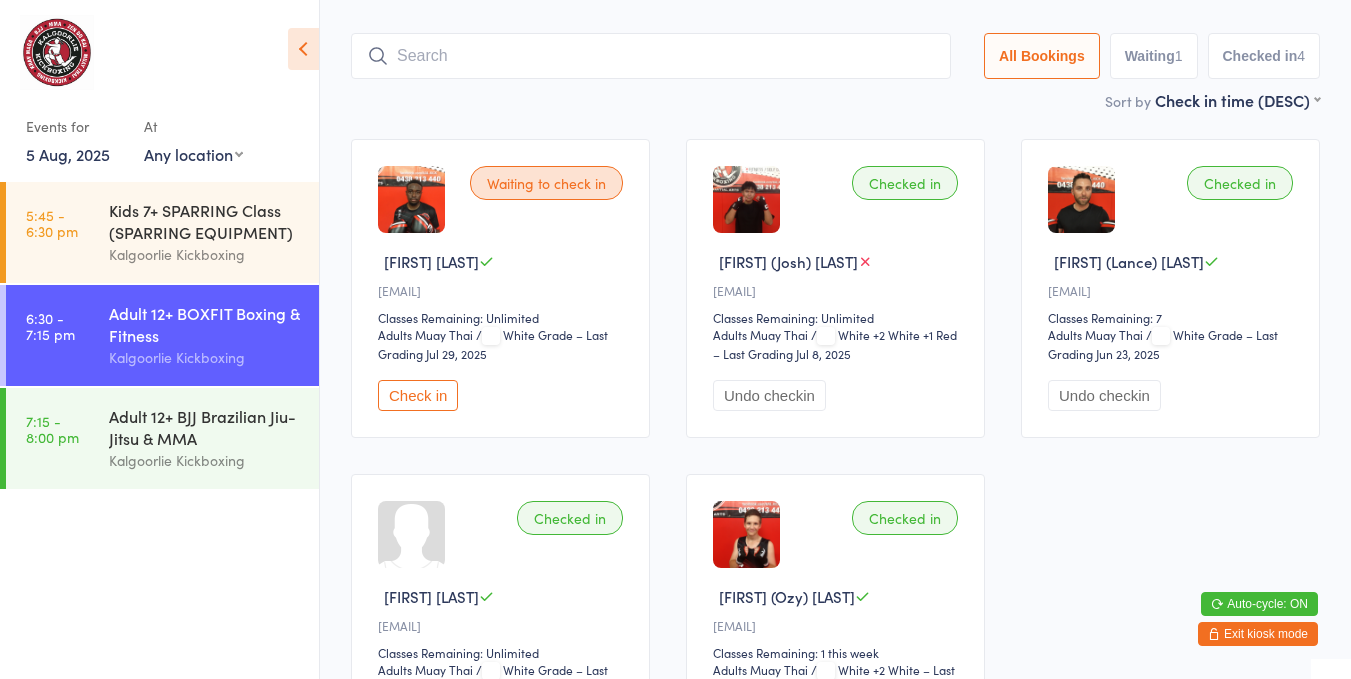 scroll, scrollTop: 89, scrollLeft: 0, axis: vertical 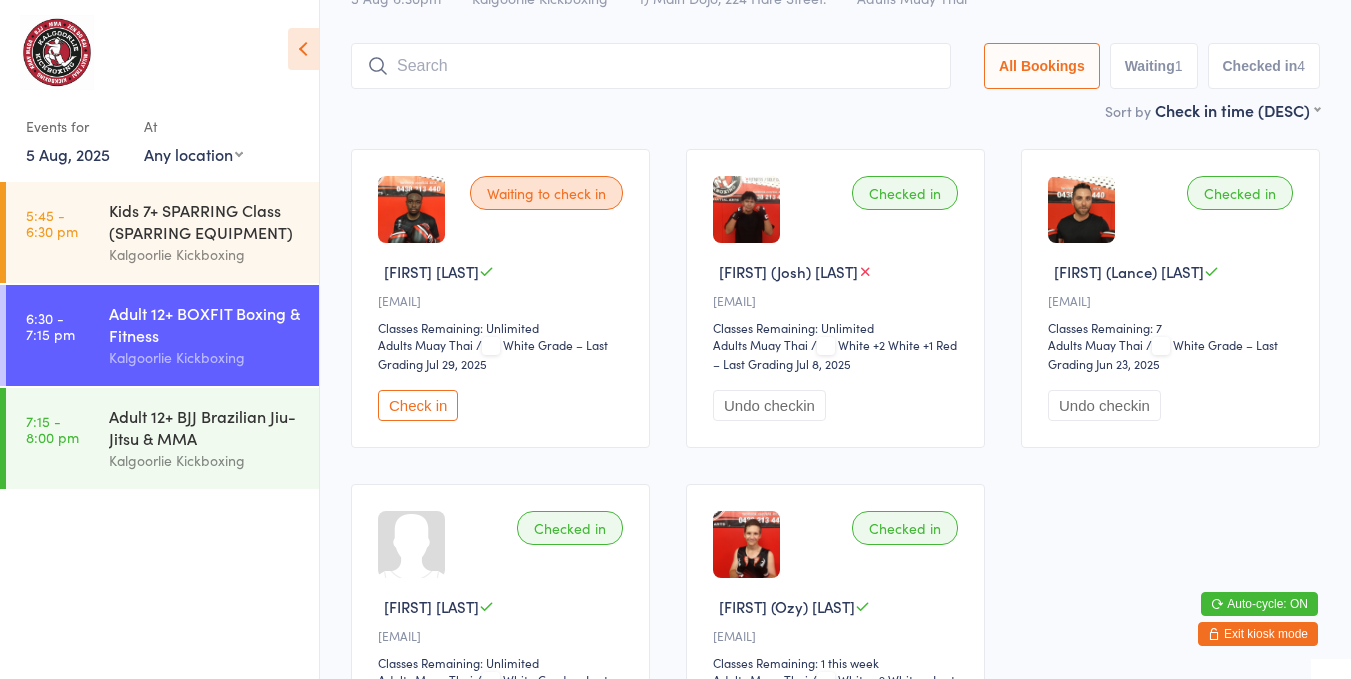 click on "Adult 12+ BOXFIT Boxing & Fitness" at bounding box center [205, 324] 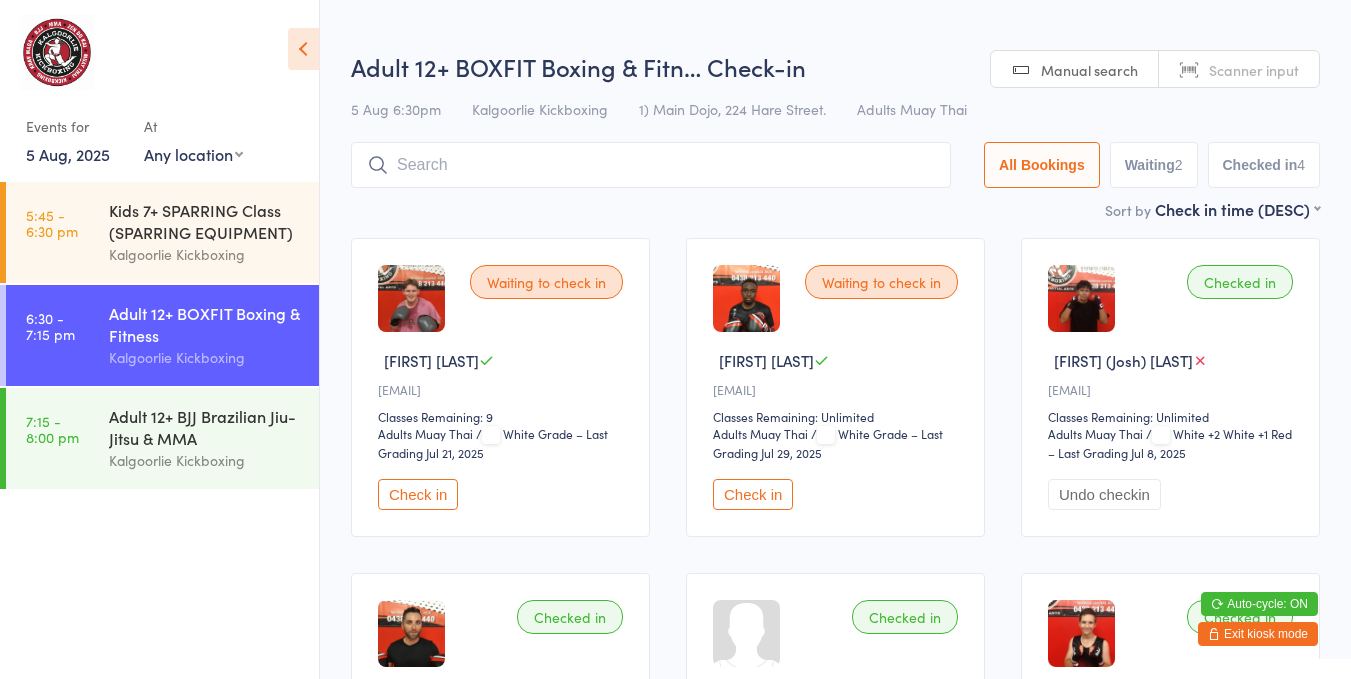 click on "Check in" at bounding box center (418, 494) 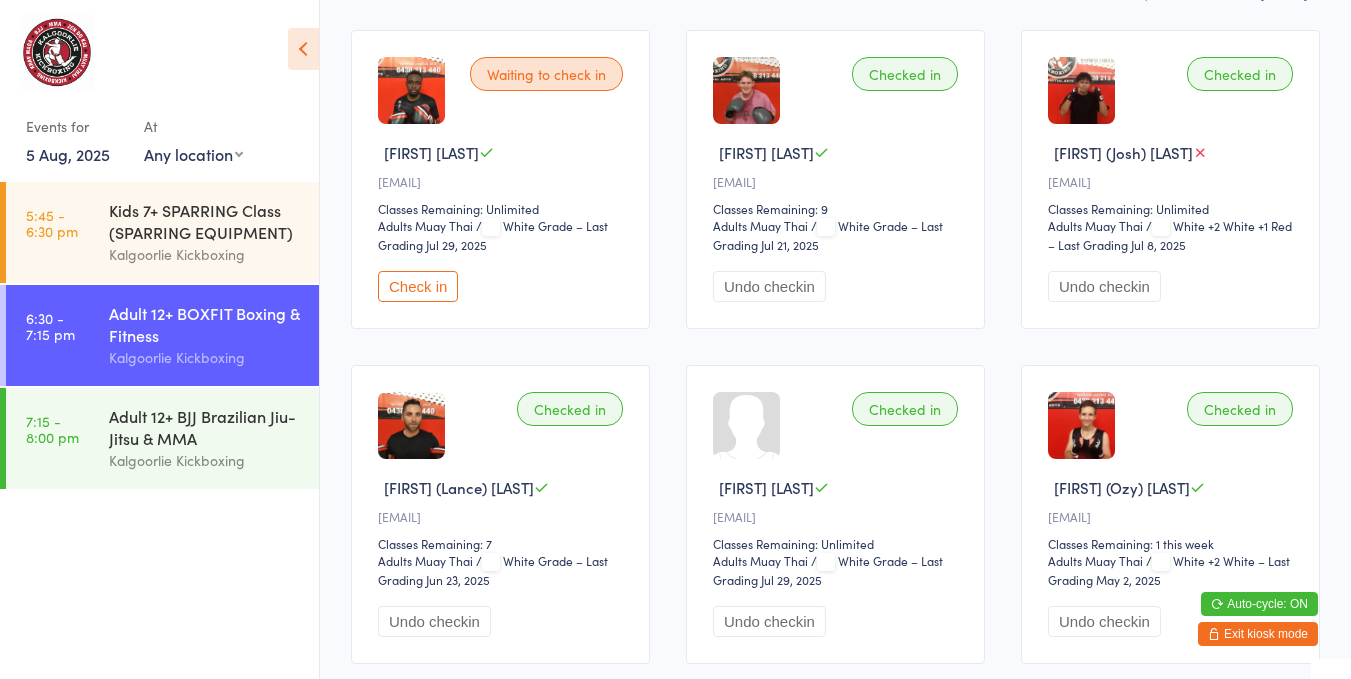 scroll, scrollTop: 207, scrollLeft: 0, axis: vertical 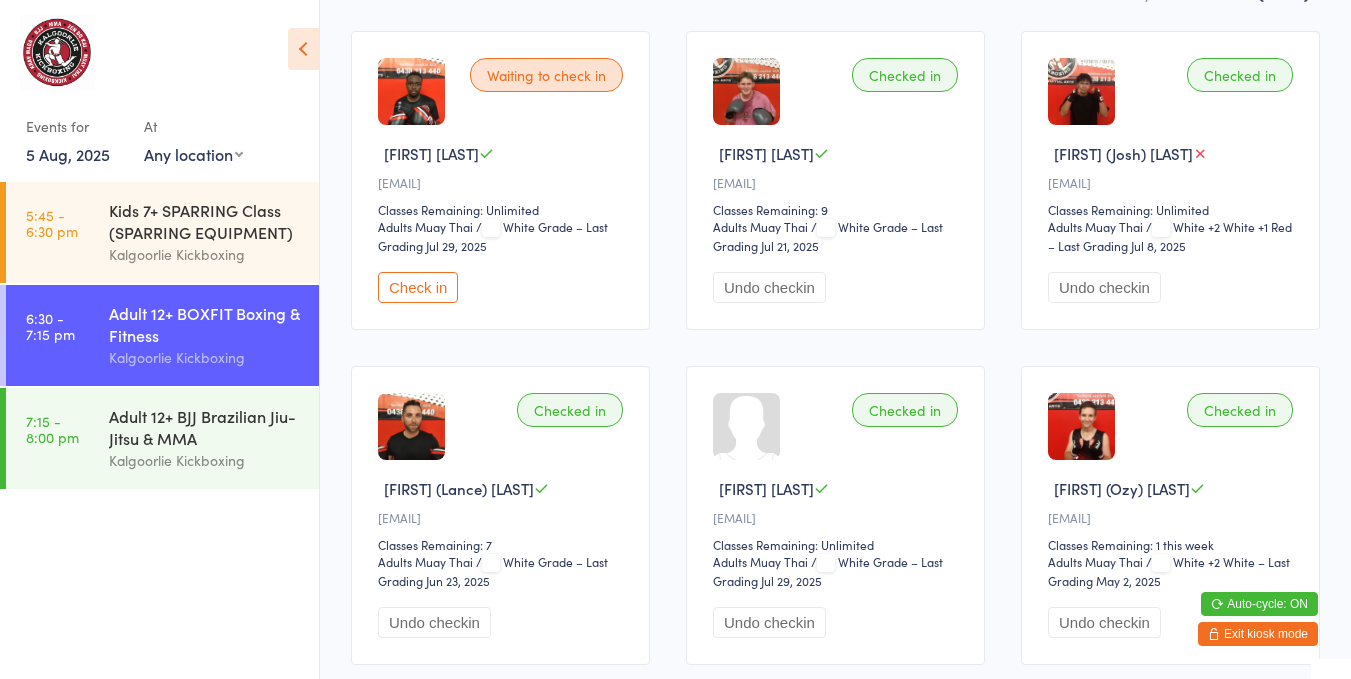 click on "Undo checkin" at bounding box center (1104, 287) 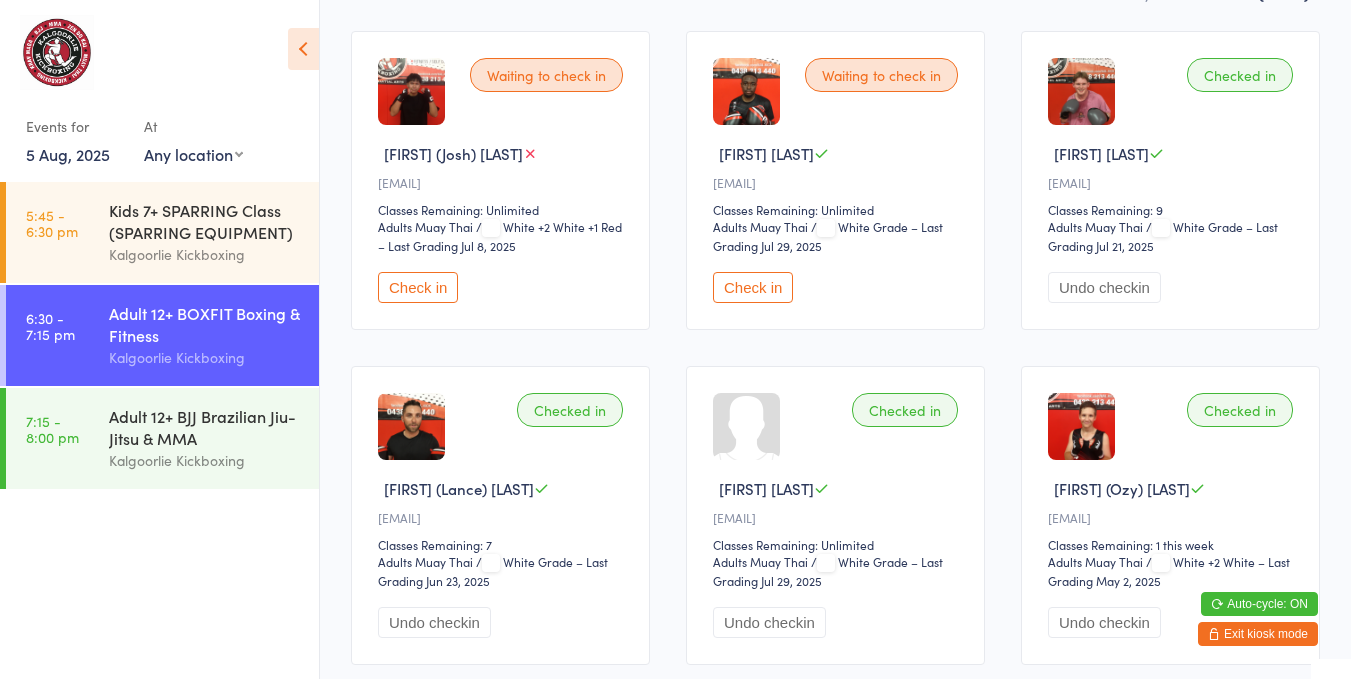 click on "Waiting to check in [FIRST] (Josh) [LAST] [EMAIL] Classes Remaining: Unlimited Adults Muay Thai Adults Muay Thai / White +2 White +1 Red – Last Grading Jul 8, 2025 Check in Waiting to check in [FIRST] [LAST] [EMAIL] Classes Remaining: Unlimited Adults Muay Thai Adults Muay Thai / White Grade – Last Grading Jul 29, 2025 Check in Checked in [FIRST] [LAST] [EMAIL] Classes Remaining: 9 Adults Muay Thai Adults Muay Thai / White Grade – Last Grading Jul 21, 2025 Undo checkin Checked in [FIRST] (Lance) [LAST] [EMAIL] Classes Remaining: 7 Adults Muay Thai Adults Muay Thai / White Grade – Last Grading Jun 23, 2025 Undo checkin Checked in [FIRST] [LAST] [EMAIL] Classes Remaining: Unlimited Adults Muay Thai Adults Muay Thai / White Grade – Last Grading Jul 29, 2025 Undo checkin Checked in [FIRST] (Ozy) [LAST] /" at bounding box center [835, 348] 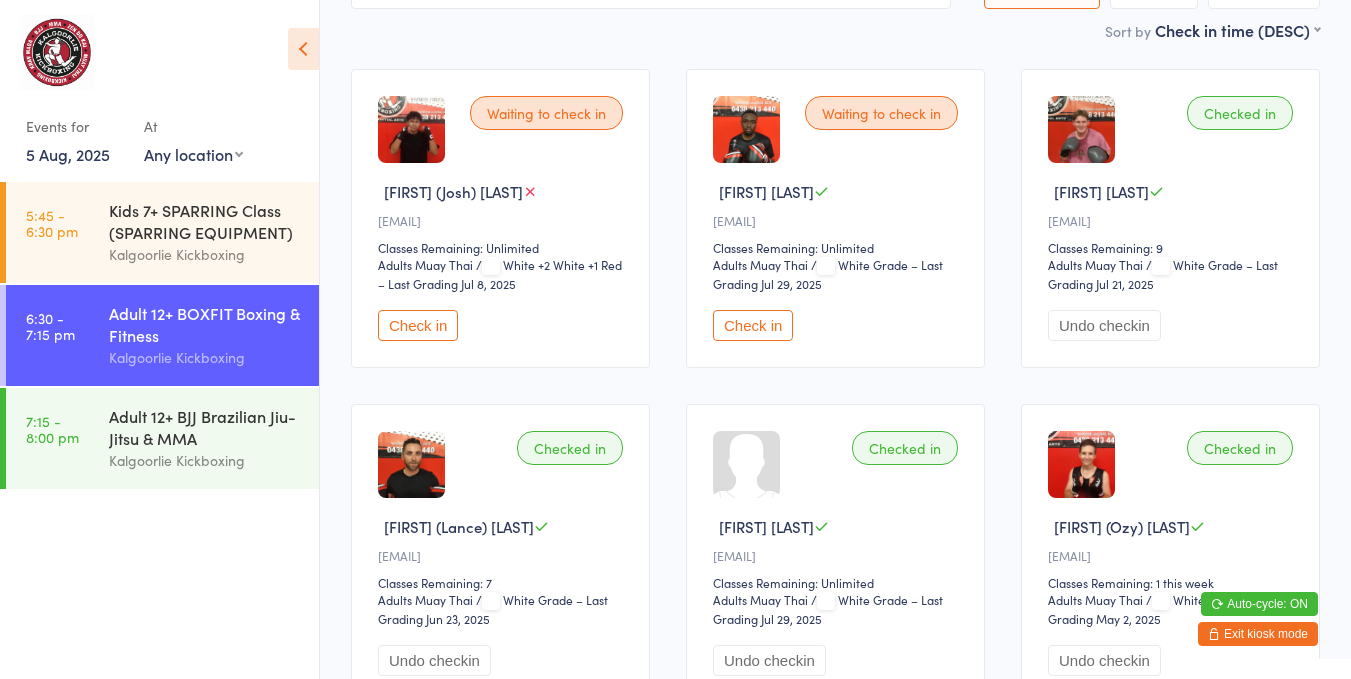 scroll, scrollTop: 155, scrollLeft: 0, axis: vertical 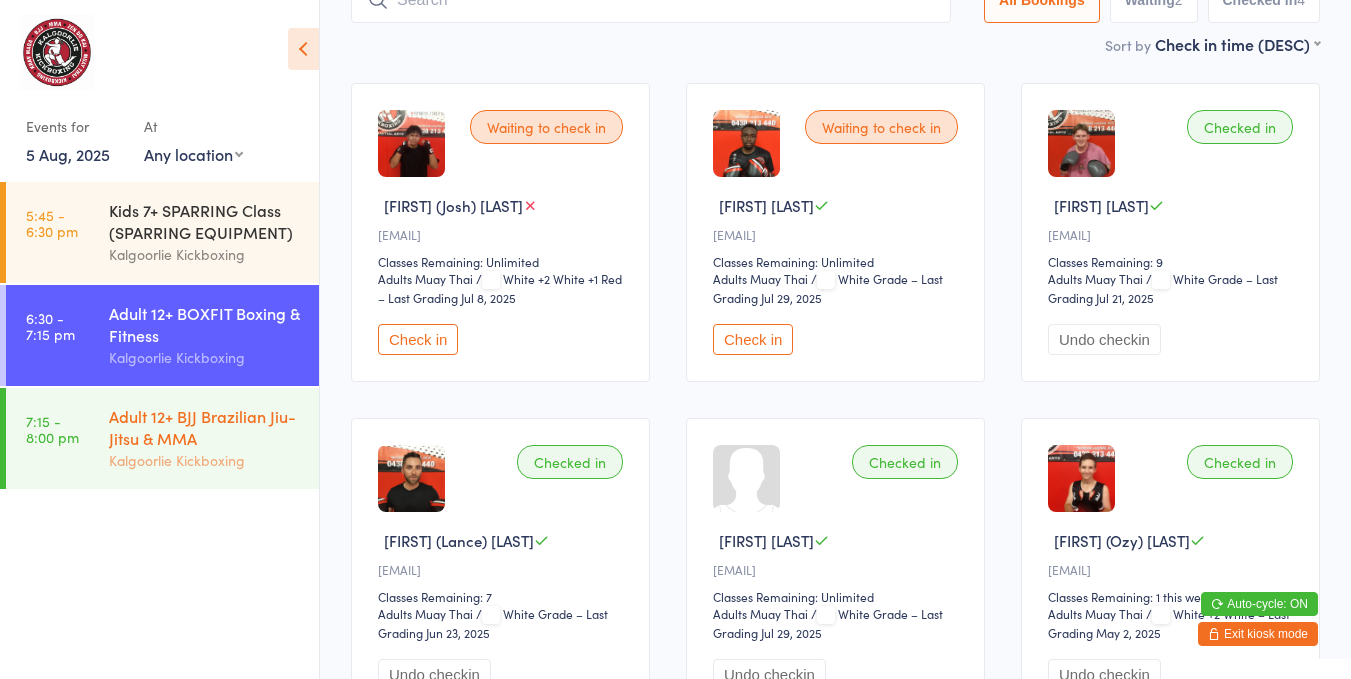 click on "Adult 12+ BJJ Brazilian Jiu-Jitsu & MMA" at bounding box center [205, 427] 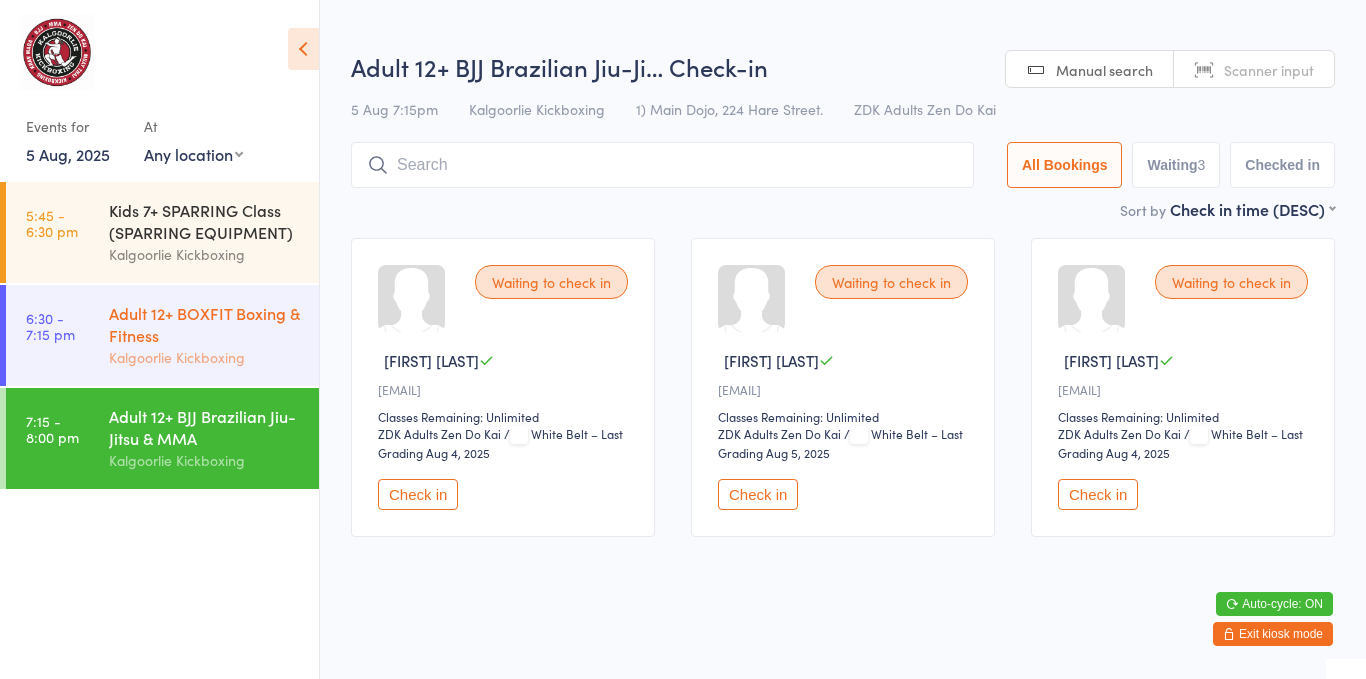 click on "Adult 12+ BOXFIT Boxing & Fitness" at bounding box center (205, 324) 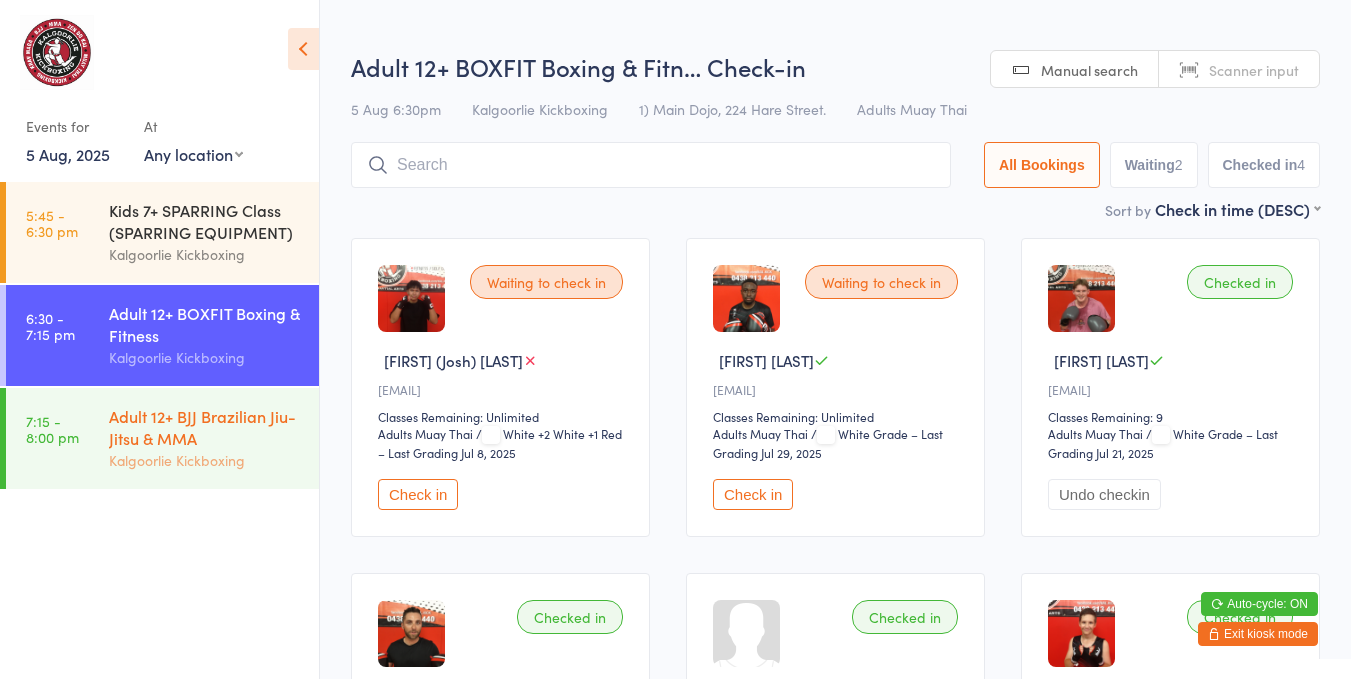 click on "Adult 12+ BJJ Brazilian Jiu-Jitsu & MMA" at bounding box center (205, 427) 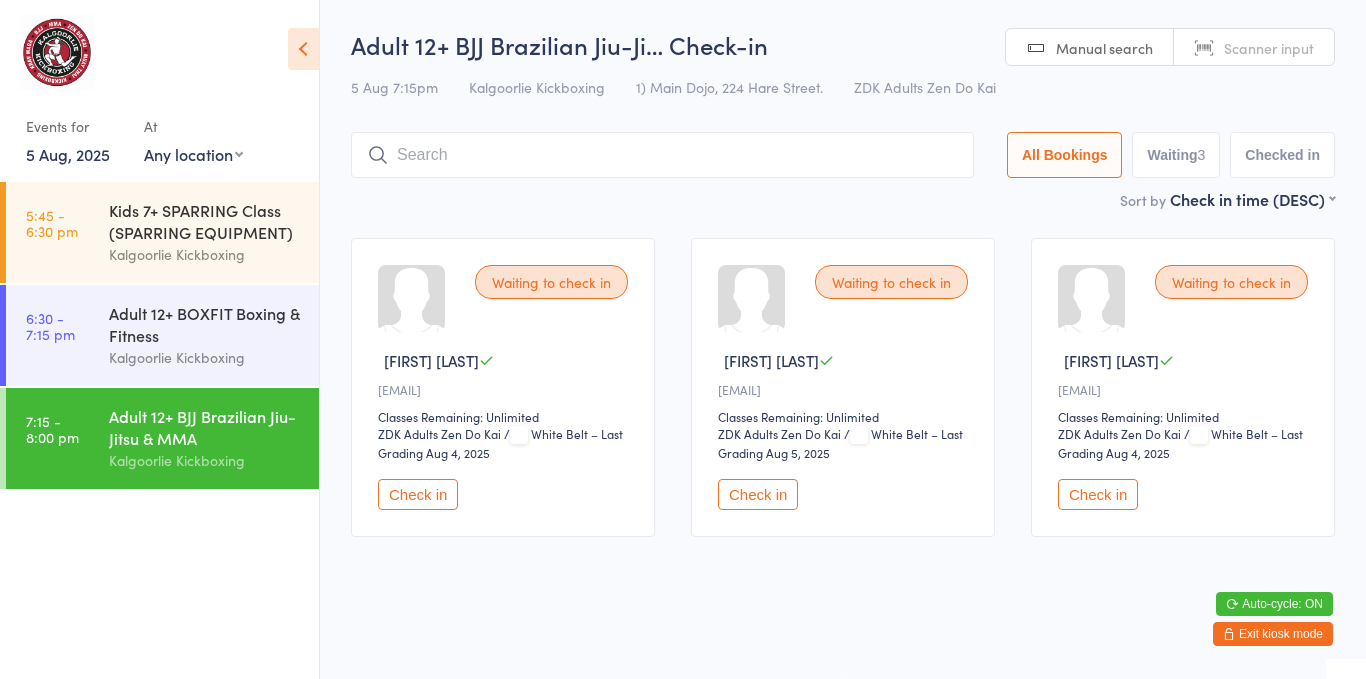 click on "Adult 12+ BJJ Brazilian Jiu-Jitsu & MMA" at bounding box center (205, 427) 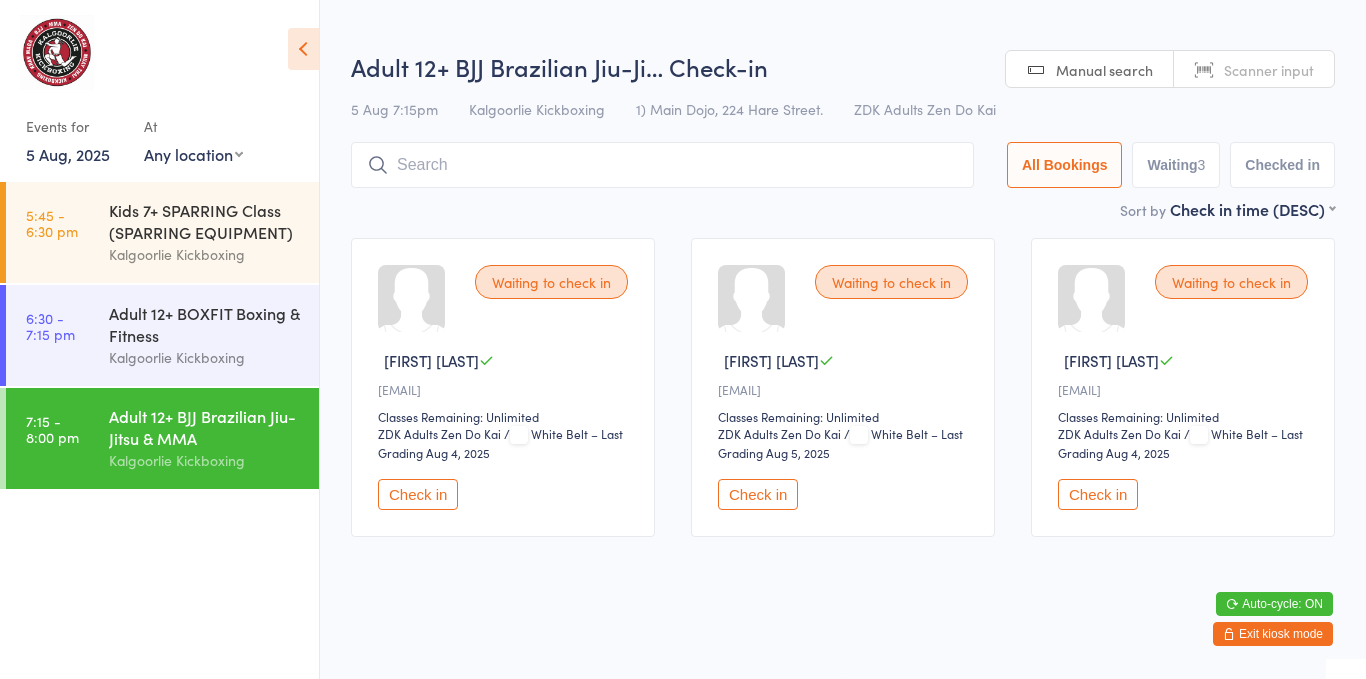 click on "Check in" at bounding box center (1098, 494) 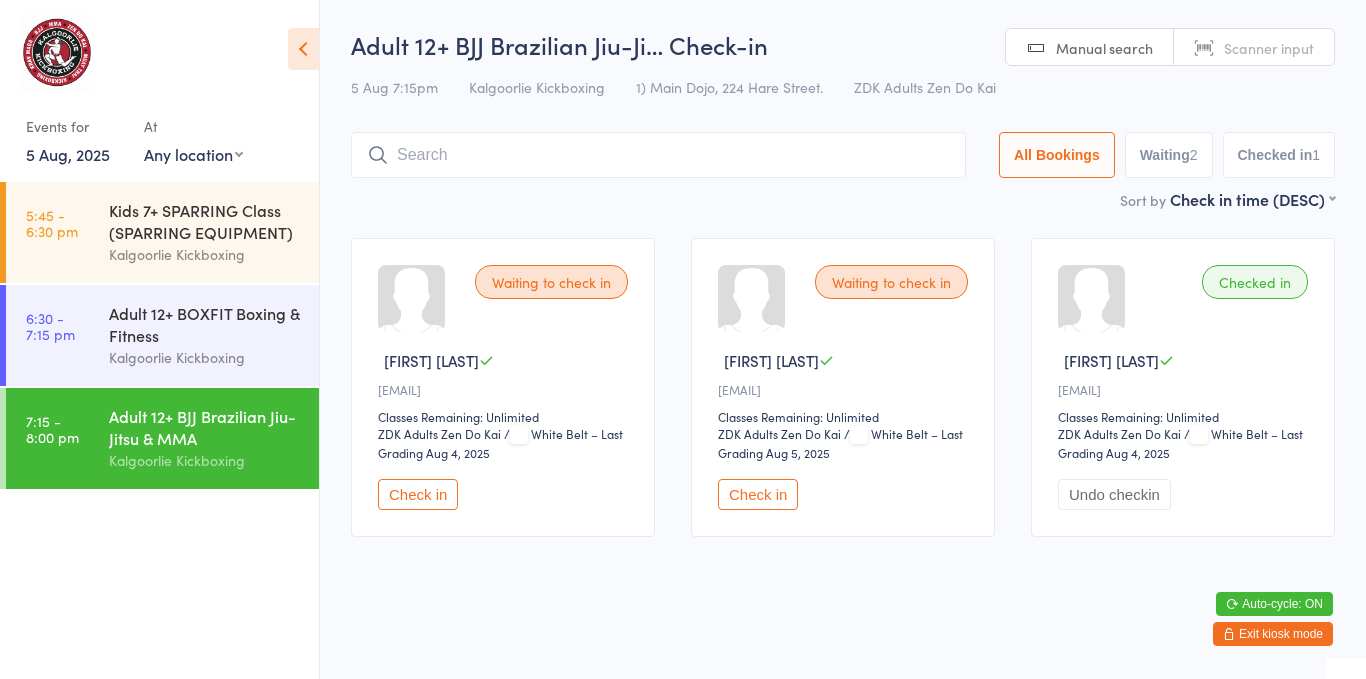 click on "Adult 12+ BJJ Brazilian Jiu-Jitsu & MMA" at bounding box center [205, 427] 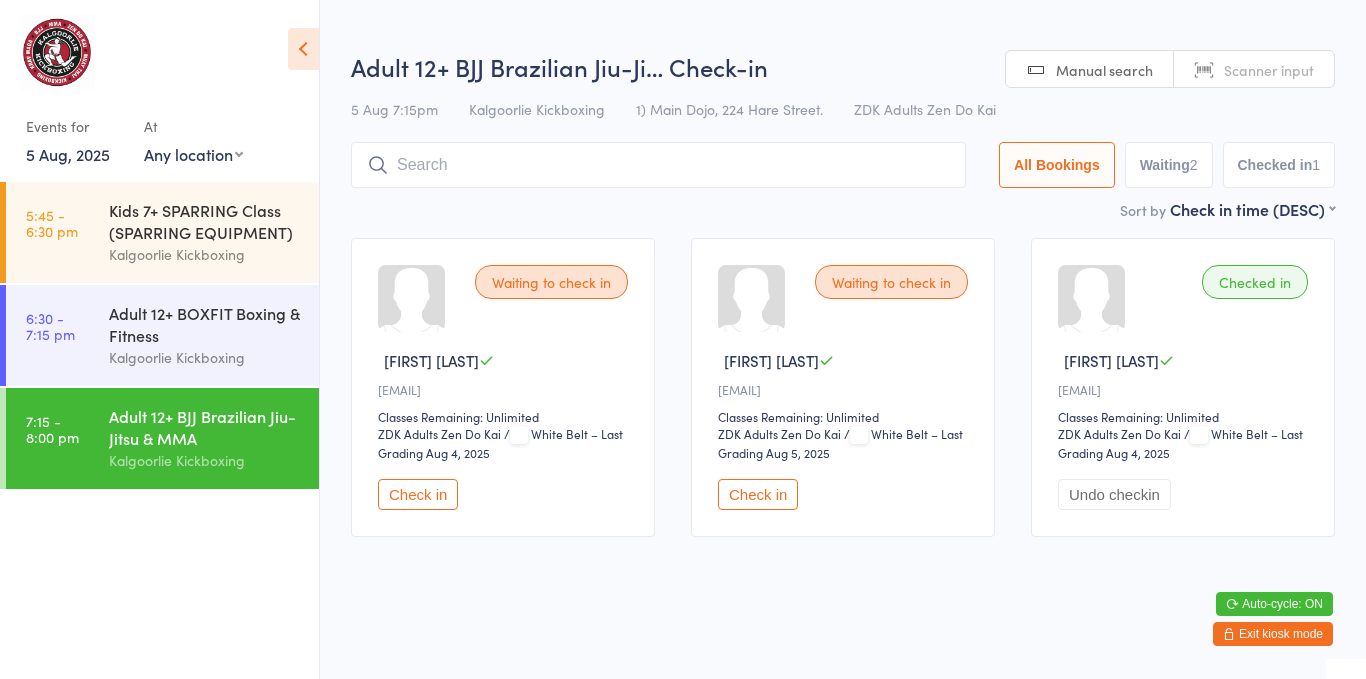 click on "Check in" at bounding box center [418, 494] 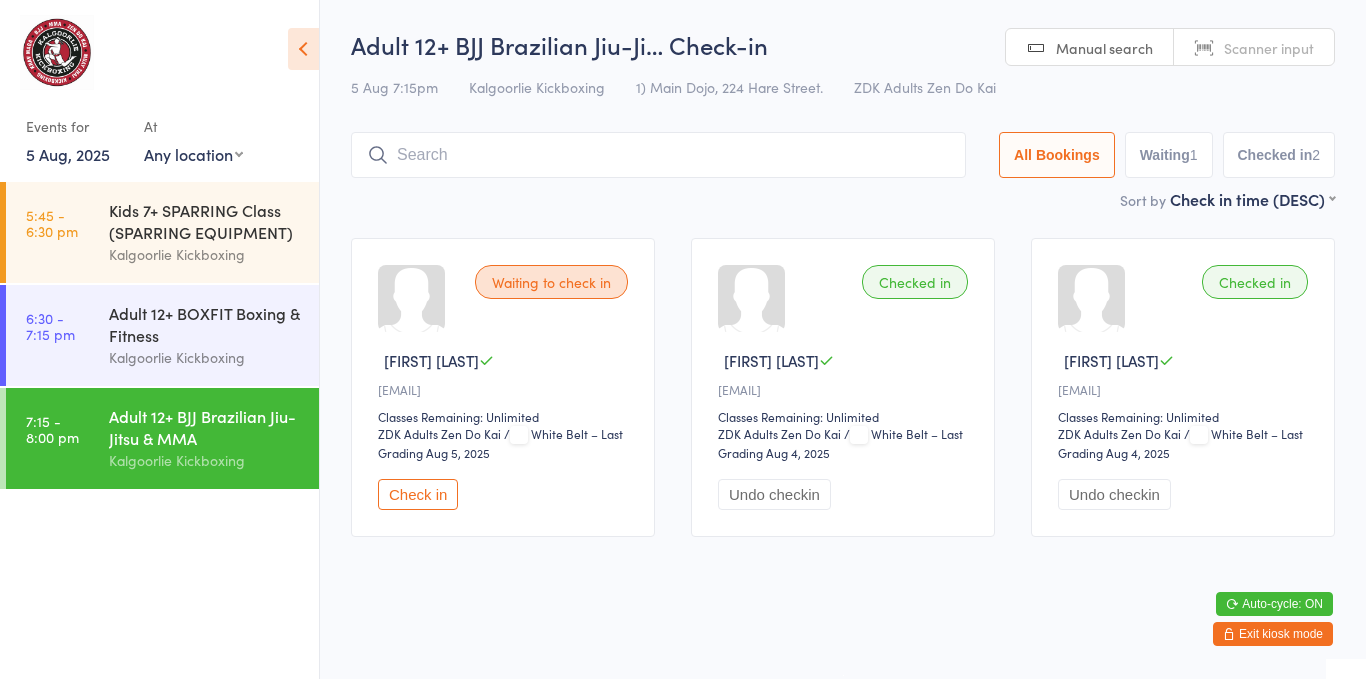 click on "Adult 12+ BJJ Brazilian Jiu-Jitsu & MMA" at bounding box center (205, 427) 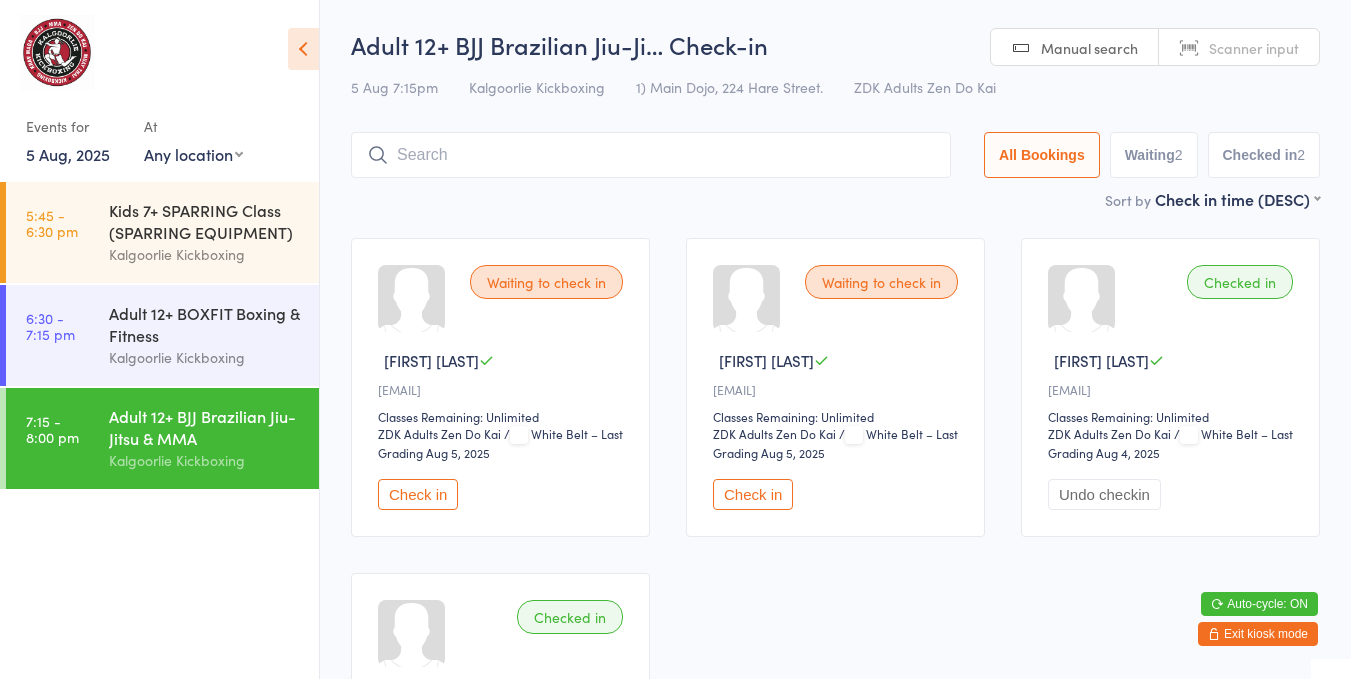 click on "Adult 12+ BJJ Brazilian Jiu-Jitsu & MMA" at bounding box center (205, 427) 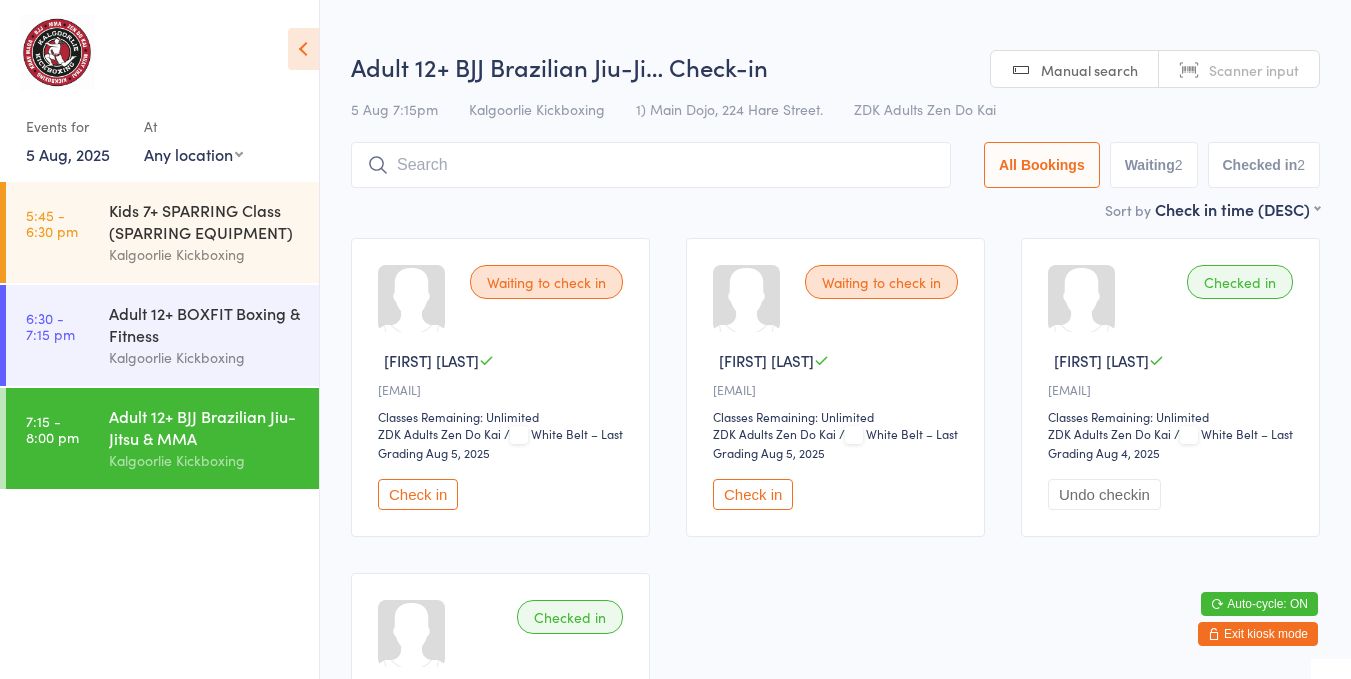click on "Check in" at bounding box center (418, 494) 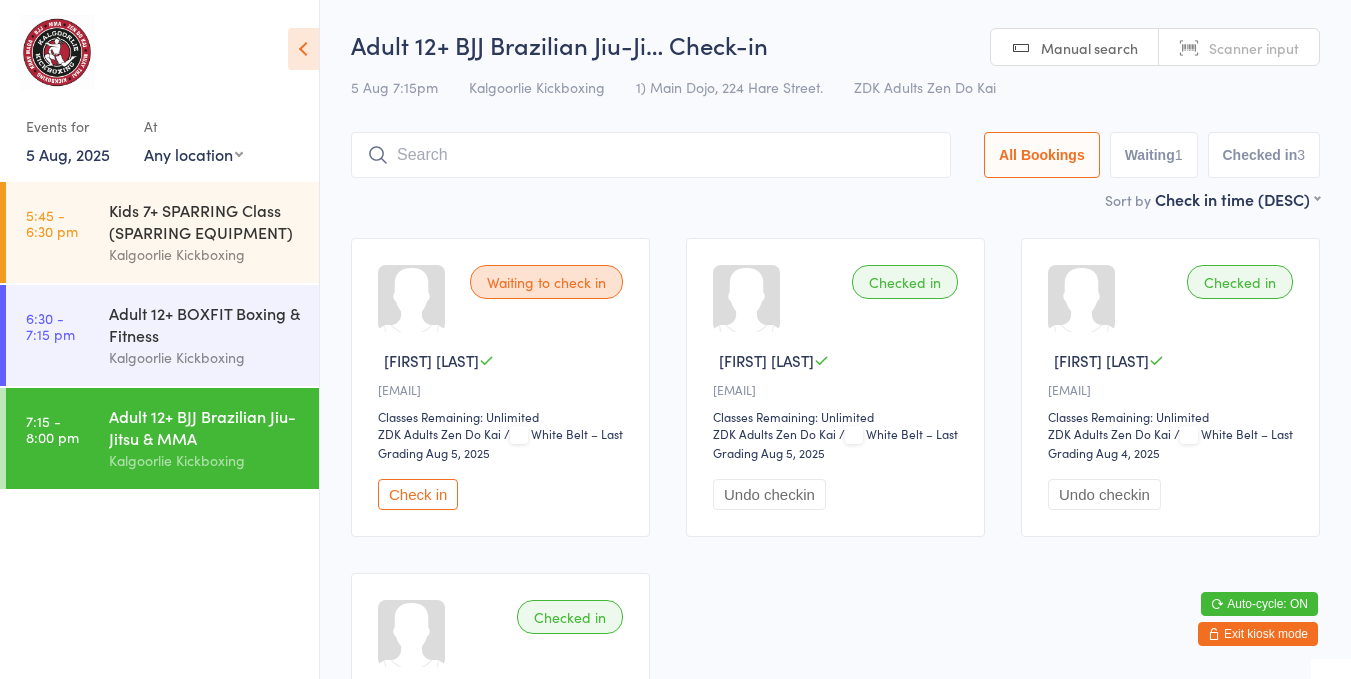 click on "Check in" at bounding box center (418, 494) 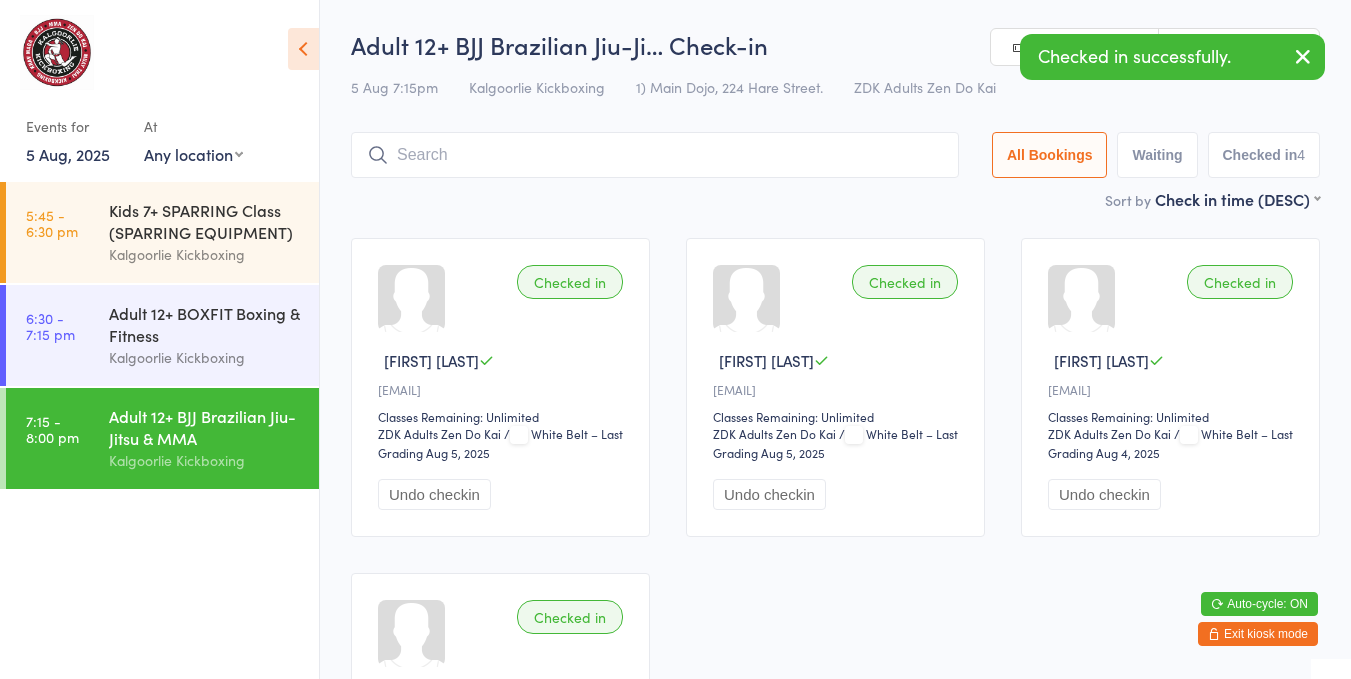 click on "Adult 12+ BJJ Brazilian Jiu-Jitsu & MMA" at bounding box center [205, 427] 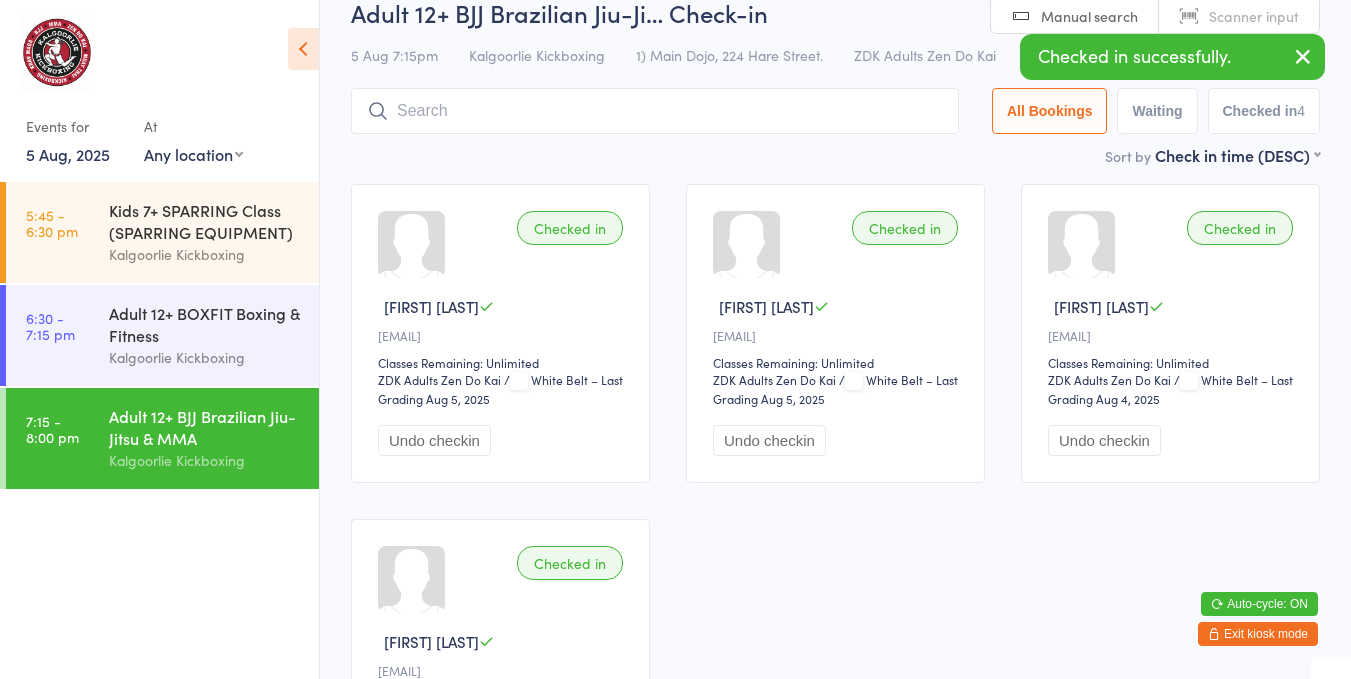 scroll, scrollTop: 88, scrollLeft: 0, axis: vertical 